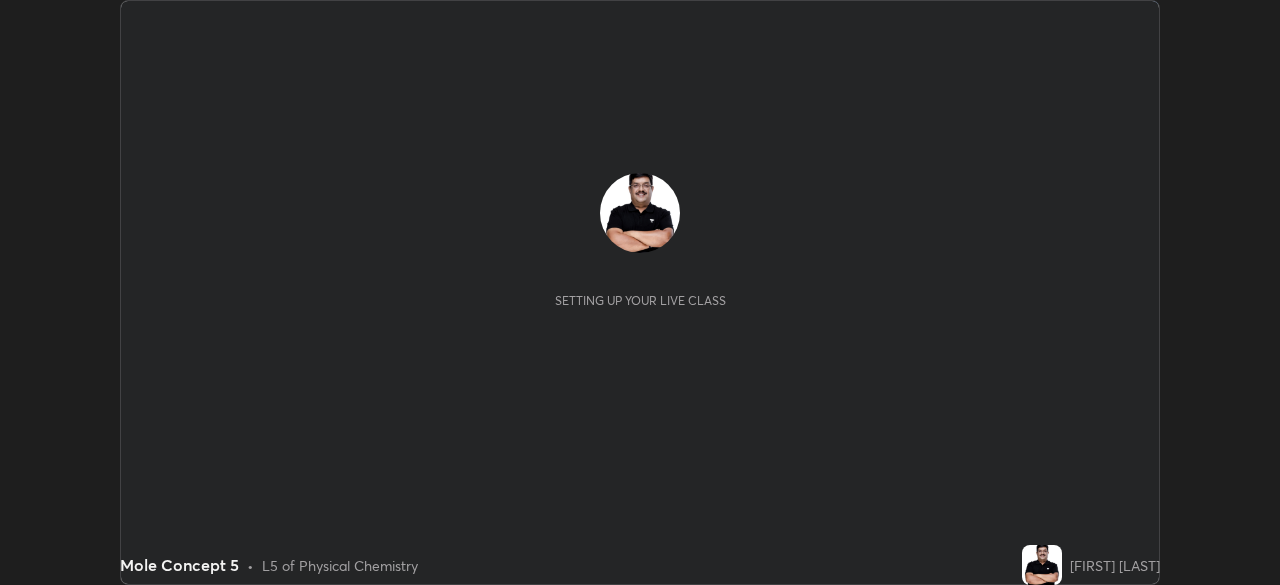 scroll, scrollTop: 0, scrollLeft: 0, axis: both 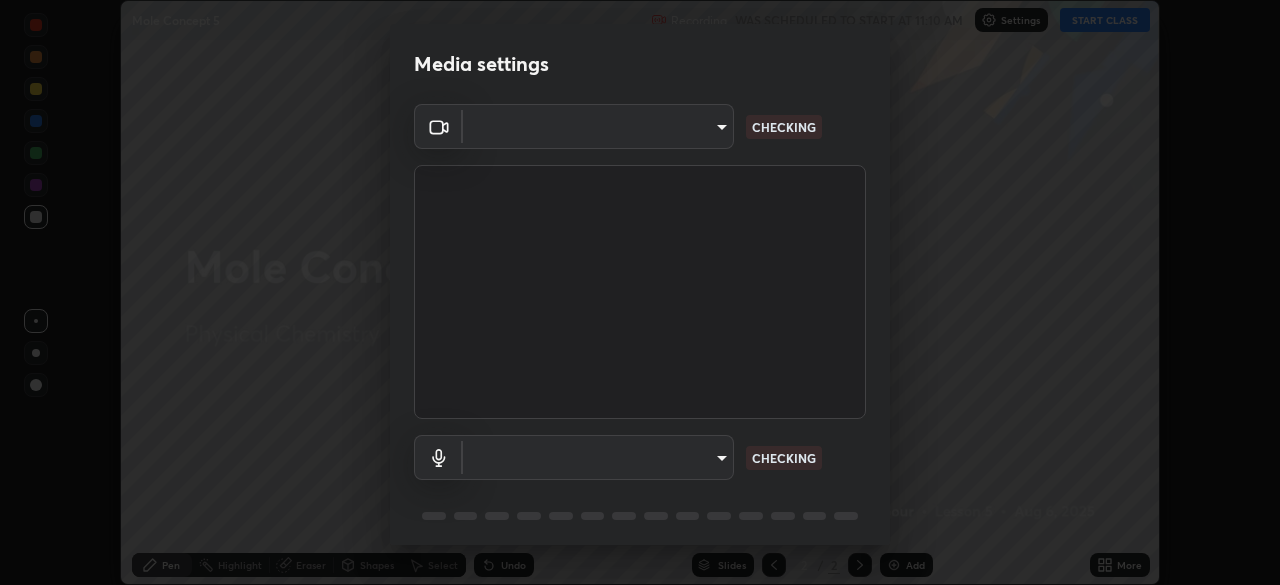 type on "3c4be69abd8bb188fc60b7a87b38b9327546bf8dc7ab004798ed2a43d01158aa" 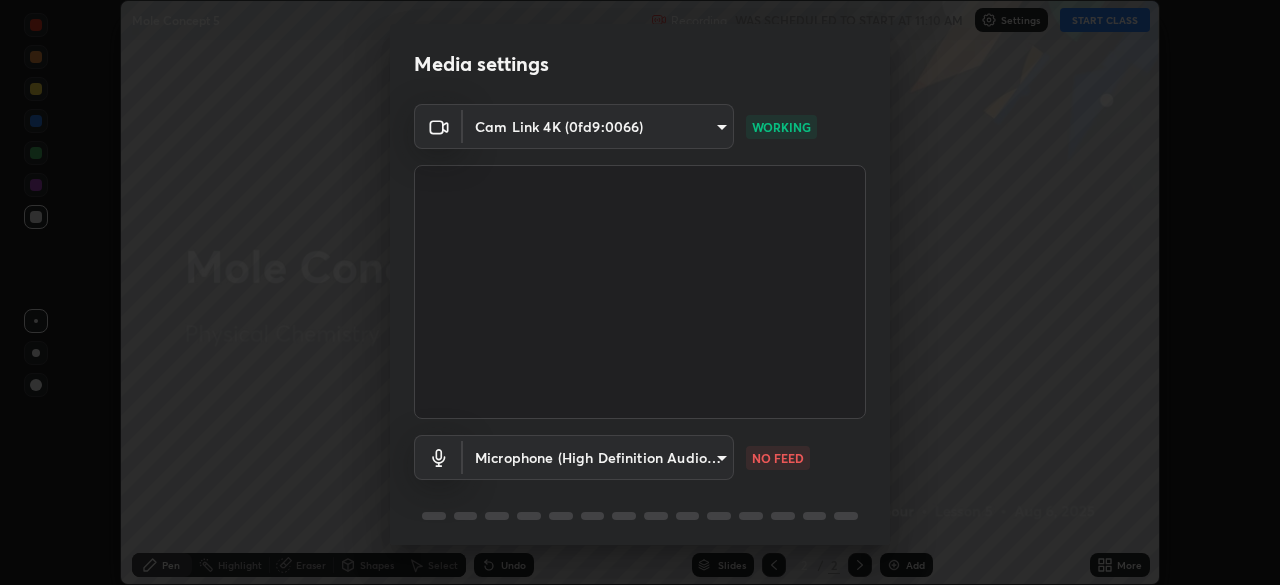 click on "Erase all Mole Concept 5 Recording WAS SCHEDULED TO START AT  11:10 AM Settings START CLASS Setting up your live class Mole Concept 5 • L5 of Physical Chemistry [FIRST] [LAST] Pen Highlight Eraser Shapes Select Undo Slides 2 / 2 Add More No doubts shared Encourage your learners to ask a doubt for better clarity Report an issue Reason for reporting Buffering Chat not working Audio - Video sync issue Educator video quality low ​ Attach an image Report Media settings Cam Link 4K (0fd9:0066) [UNIQUE_ID] WORKING Microphone (High Definition Audio Device) [UNIQUE_ID] NO FEED 1 / 5 Next" at bounding box center (640, 292) 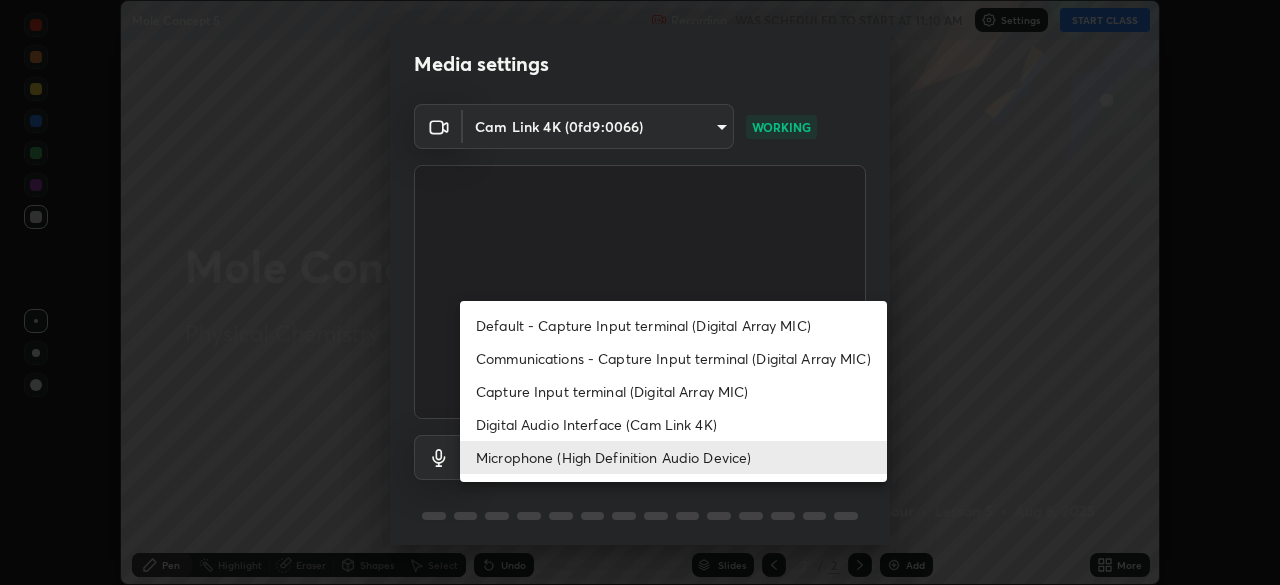 click on "Default - Capture Input terminal (Digital Array MIC)" at bounding box center (673, 325) 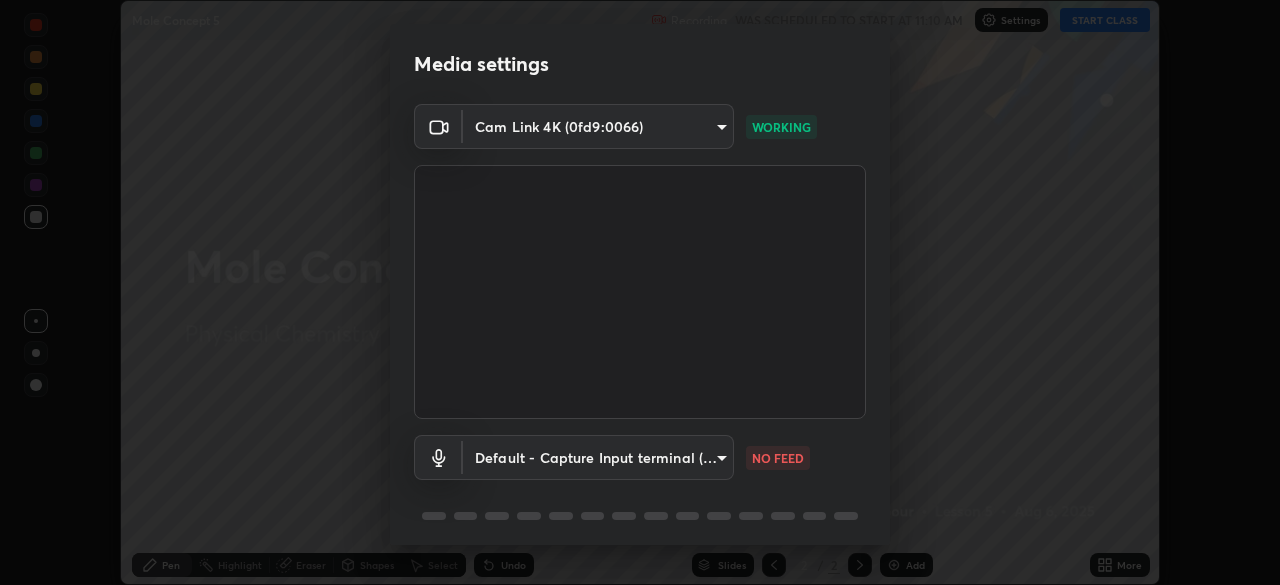 click on "Erase all Mole Concept 5 Recording WAS SCHEDULED TO START AT  11:10 AM Settings START CLASS Setting up your live class Mole Concept 5 • L5 of Physical Chemistry [FIRST] [LAST] Pen Highlight Eraser Shapes Select Undo Slides 2 / 2 Add More No doubts shared Encourage your learners to ask a doubt for better clarity Report an issue Reason for reporting Buffering Chat not working Audio - Video sync issue Educator video quality low ​ Attach an image Report Media settings Cam Link 4K (0fd9:0066) [UNIQUE_ID] WORKING Default - Capture Input terminal (Digital Array MIC) default NO FEED 1 / 5 Next" at bounding box center [640, 292] 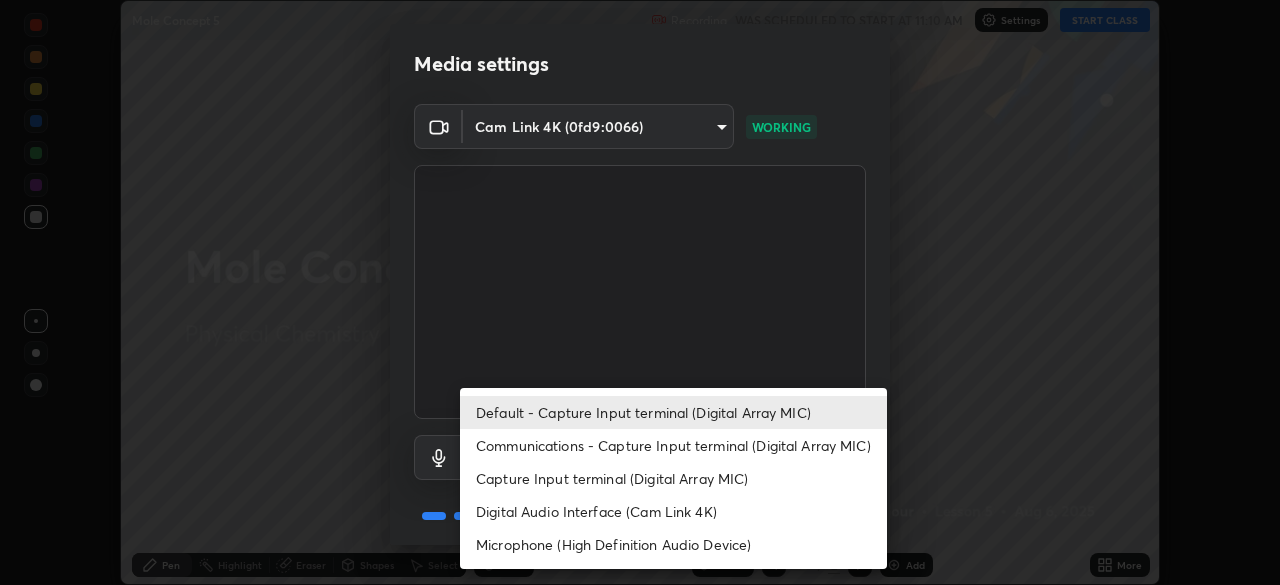click on "Microphone (High Definition Audio Device)" at bounding box center [673, 544] 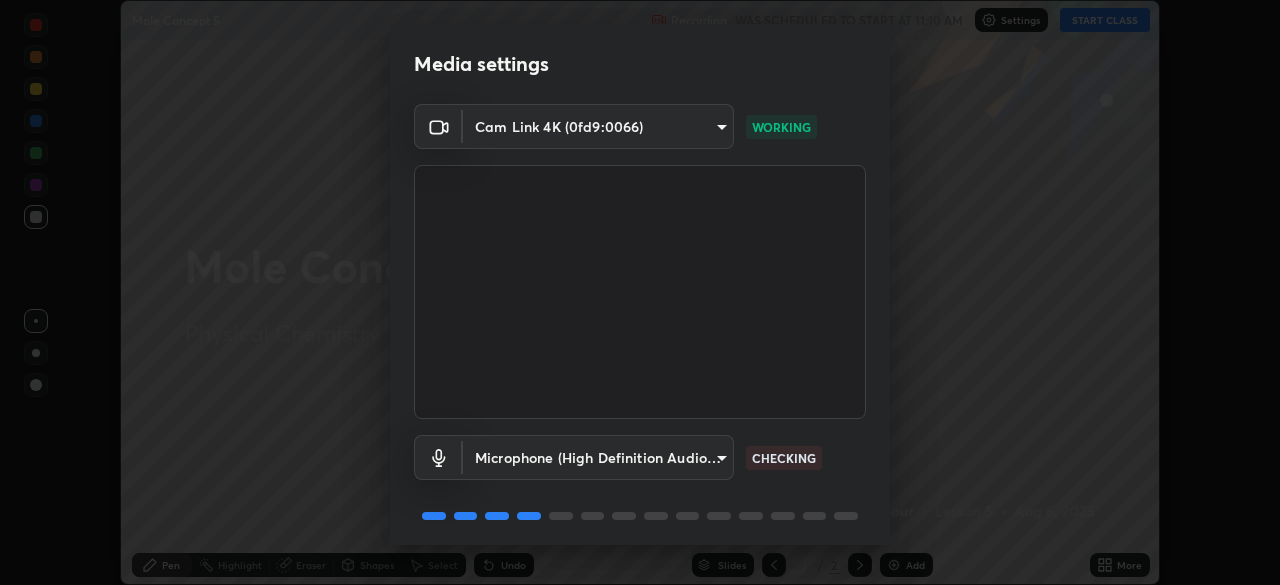 scroll, scrollTop: 71, scrollLeft: 0, axis: vertical 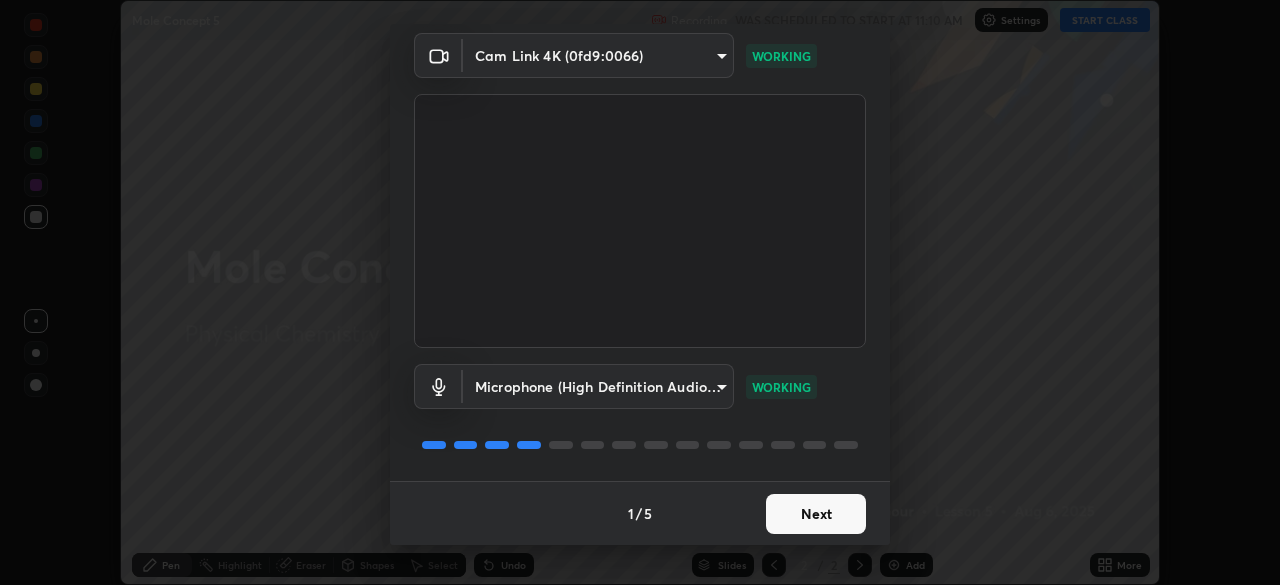 click on "Next" at bounding box center (816, 514) 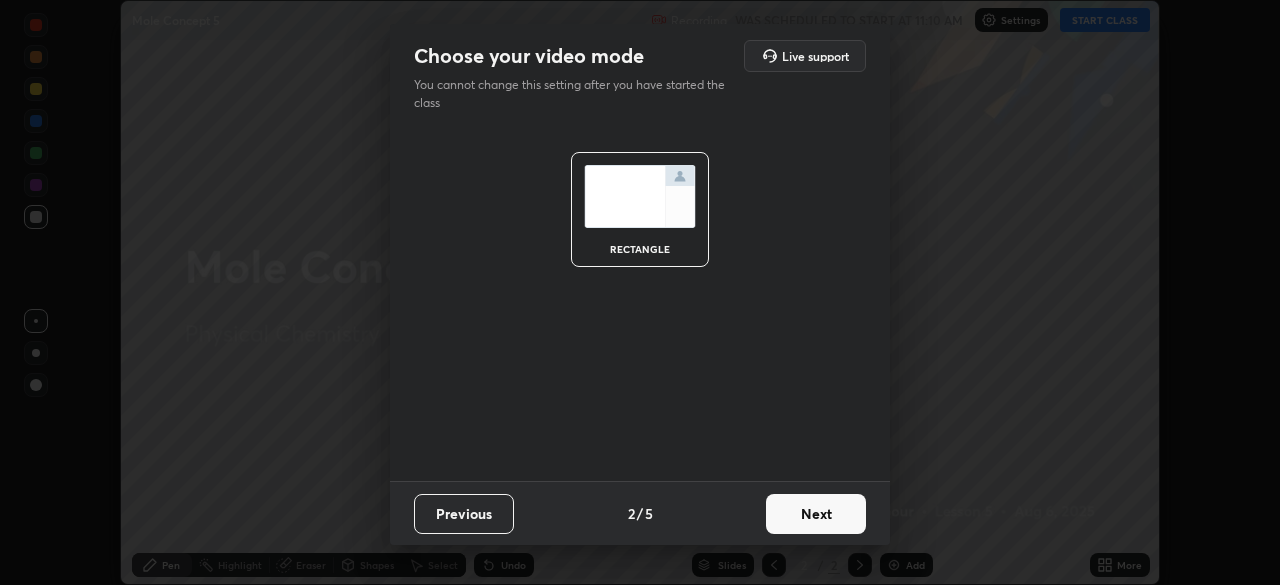 click on "Next" at bounding box center (816, 514) 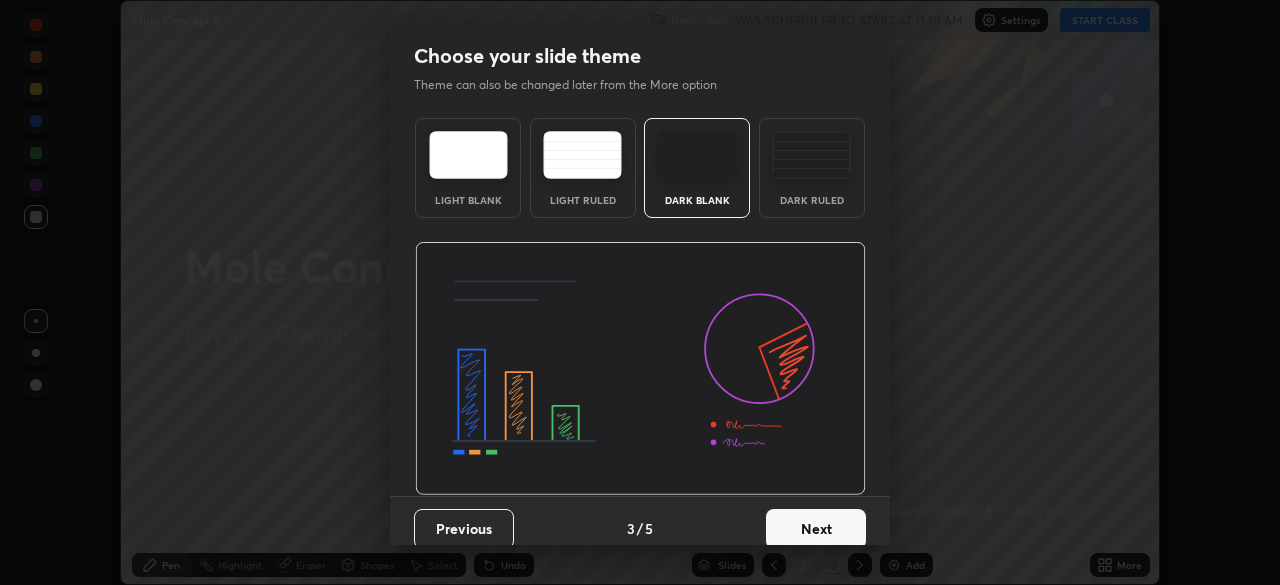 click on "Next" at bounding box center (816, 529) 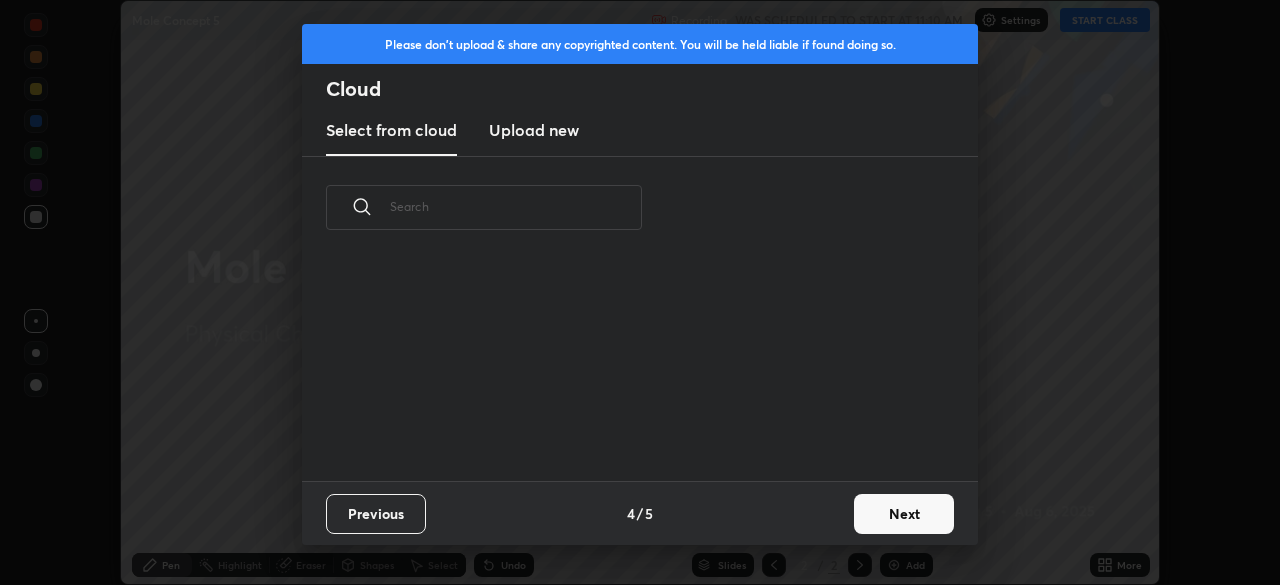 click on "Next" at bounding box center (904, 514) 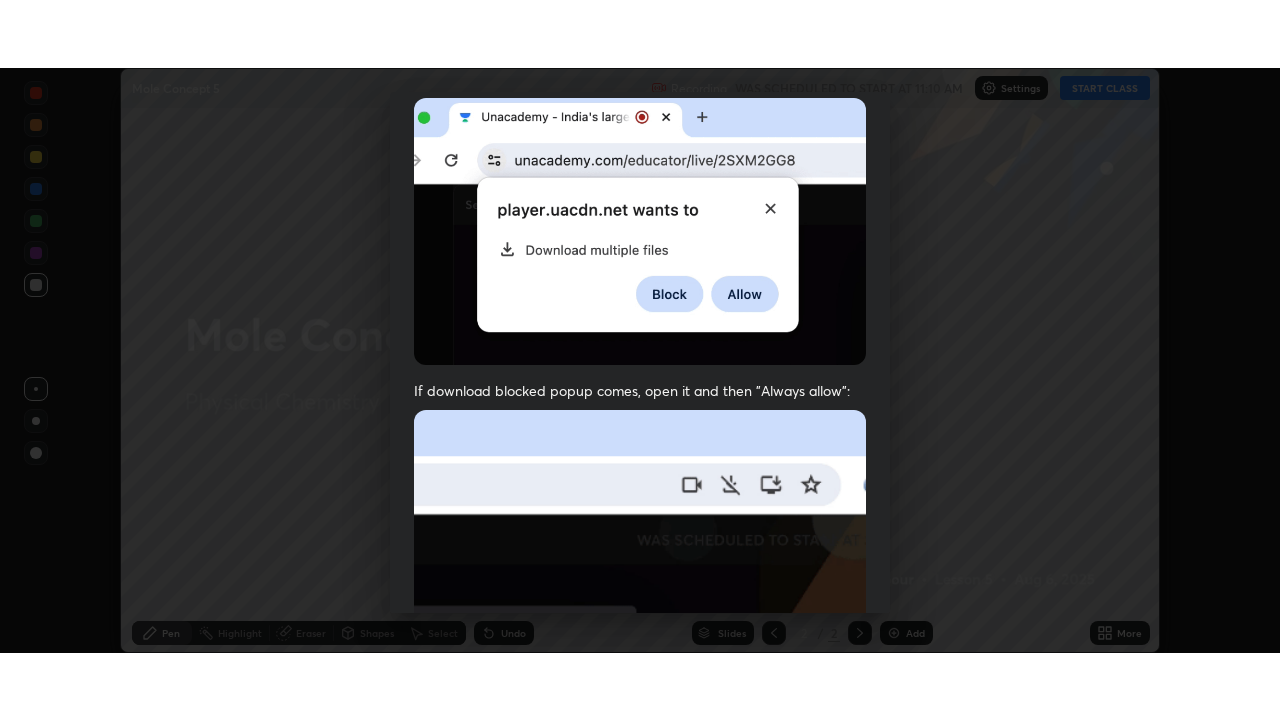 scroll, scrollTop: 479, scrollLeft: 0, axis: vertical 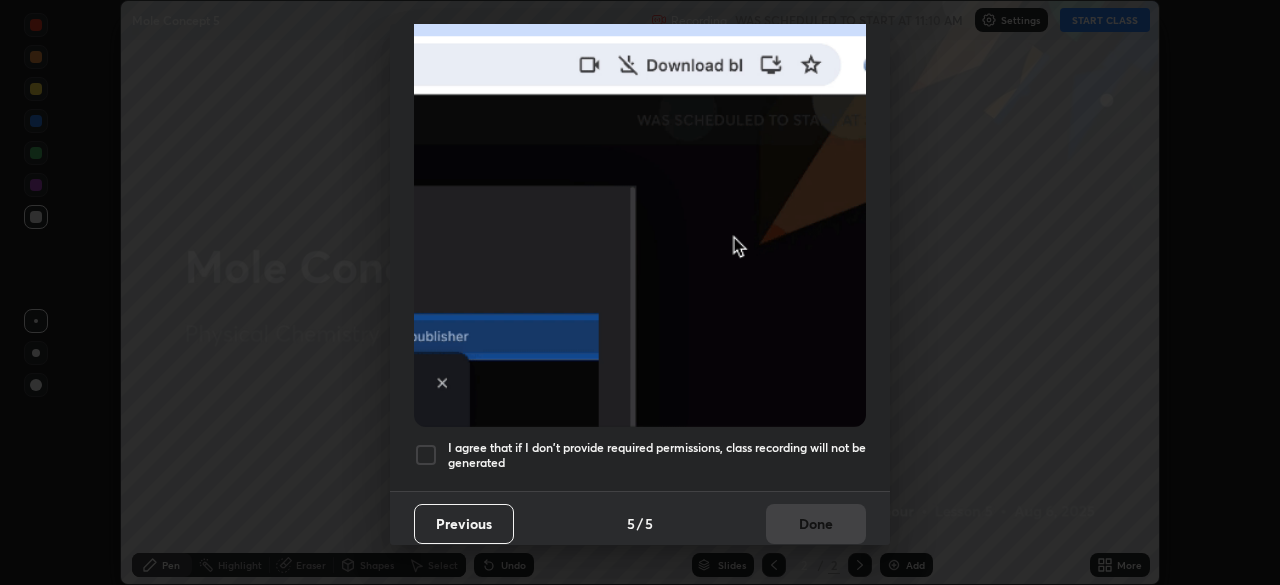click at bounding box center [426, 455] 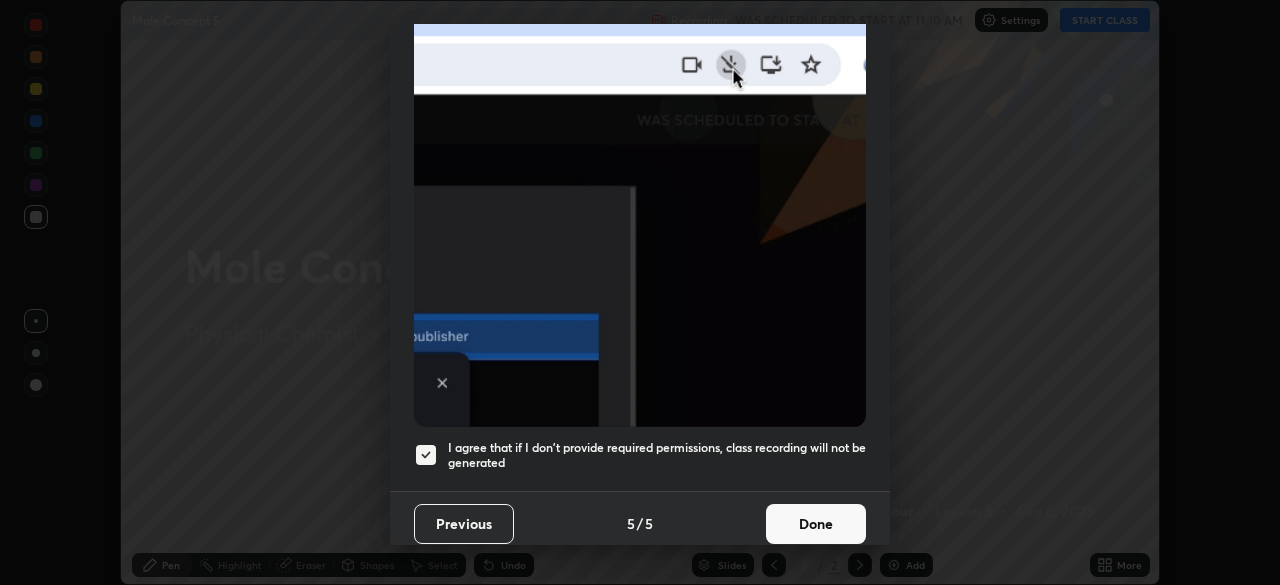 click on "Done" at bounding box center [816, 524] 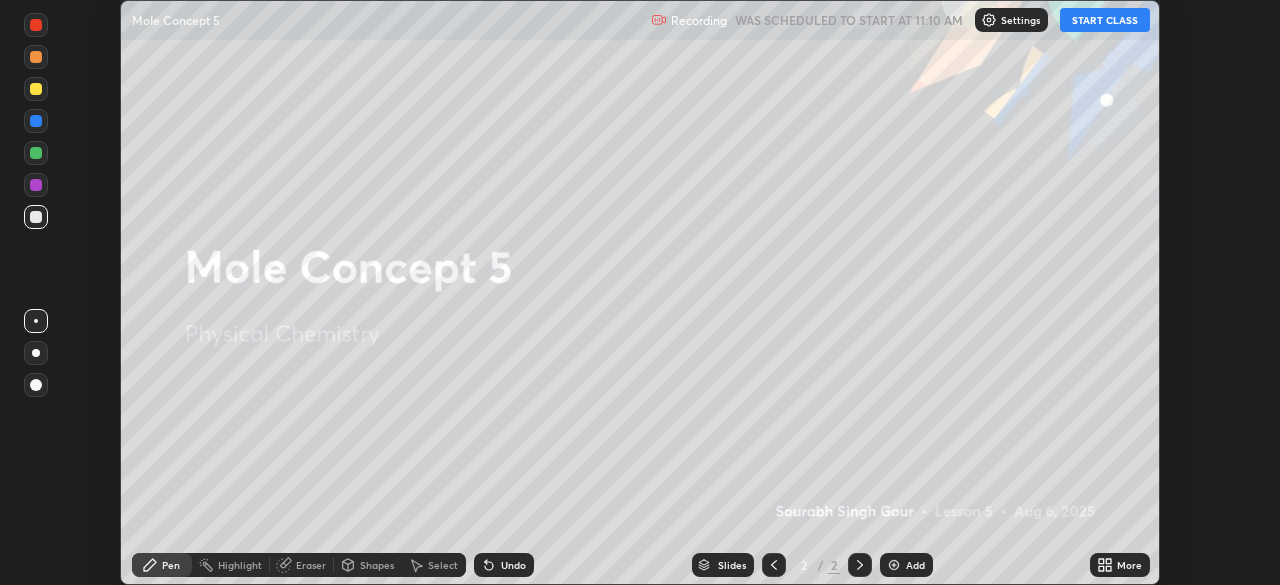 click on "START CLASS" at bounding box center [1105, 20] 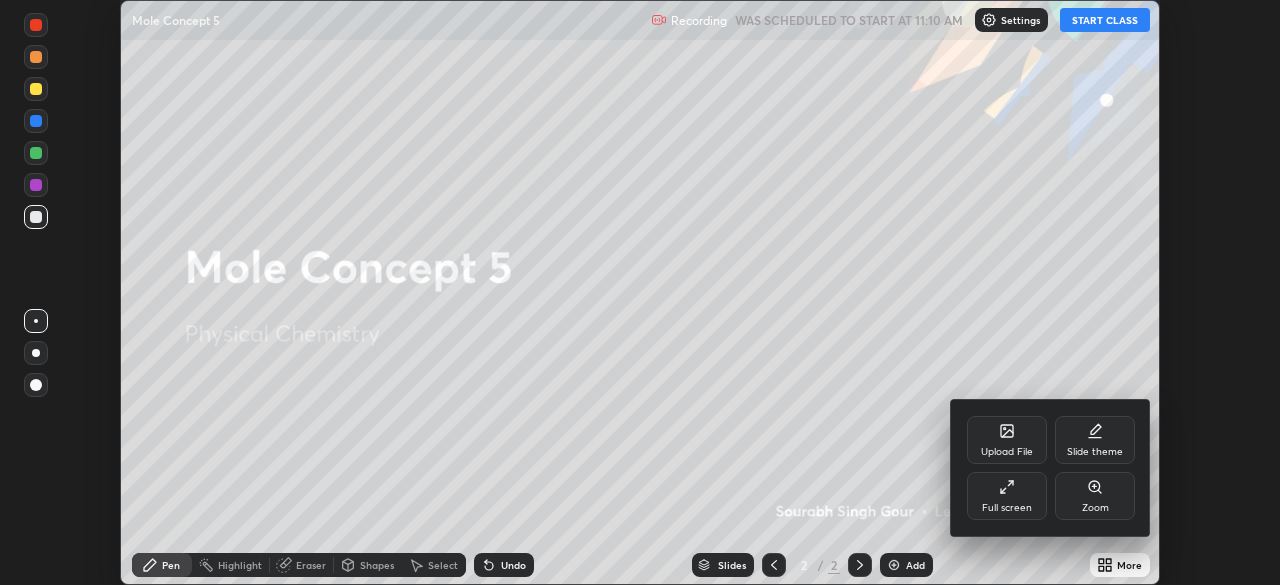 click 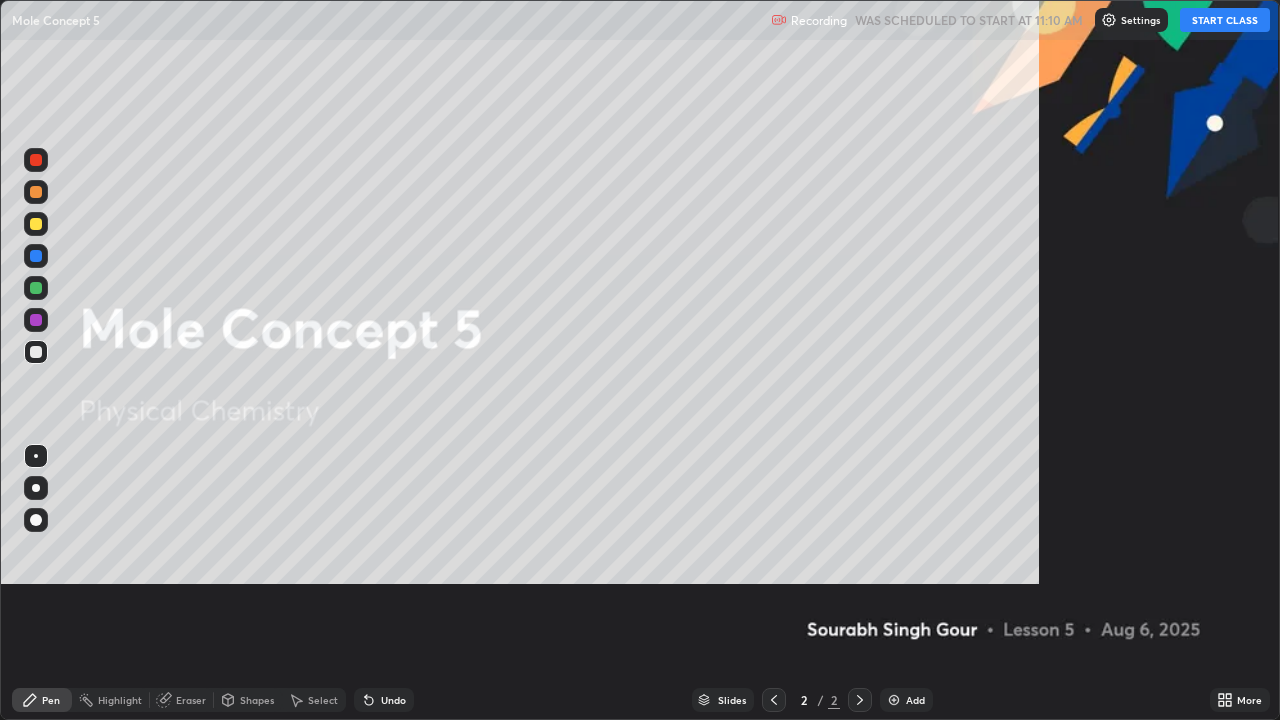 scroll, scrollTop: 99280, scrollLeft: 98720, axis: both 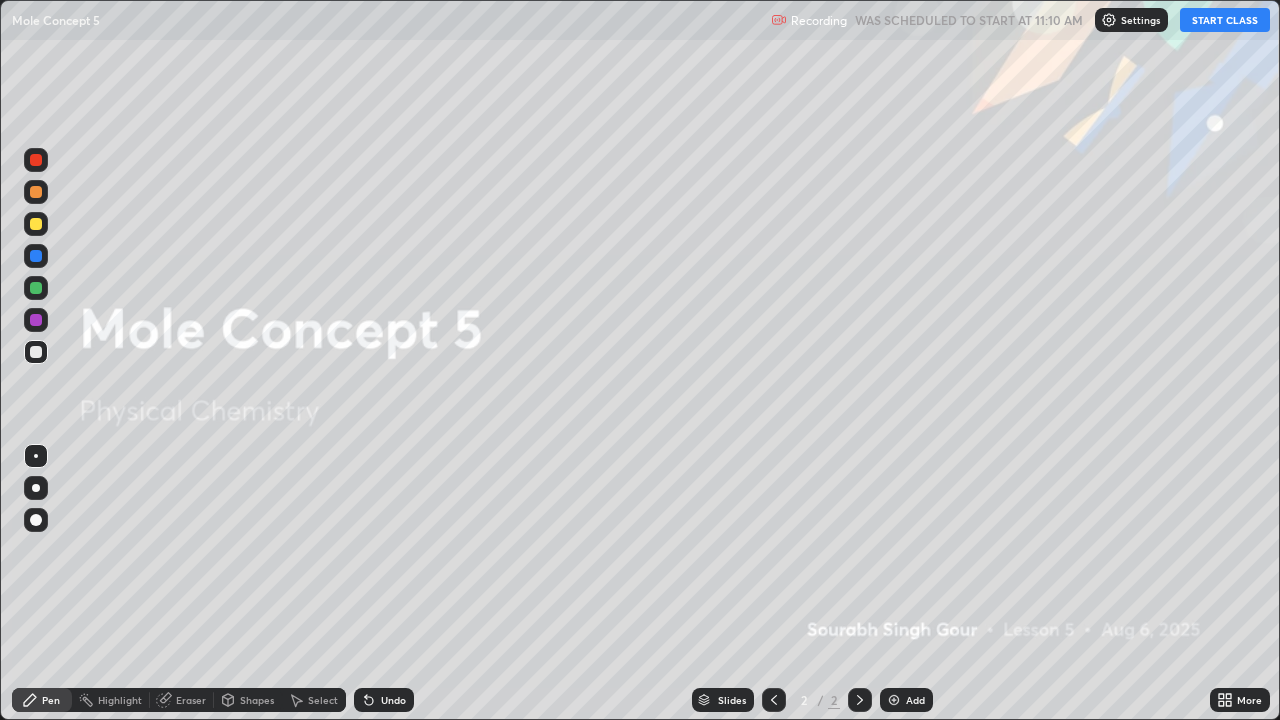 click at bounding box center [894, 700] 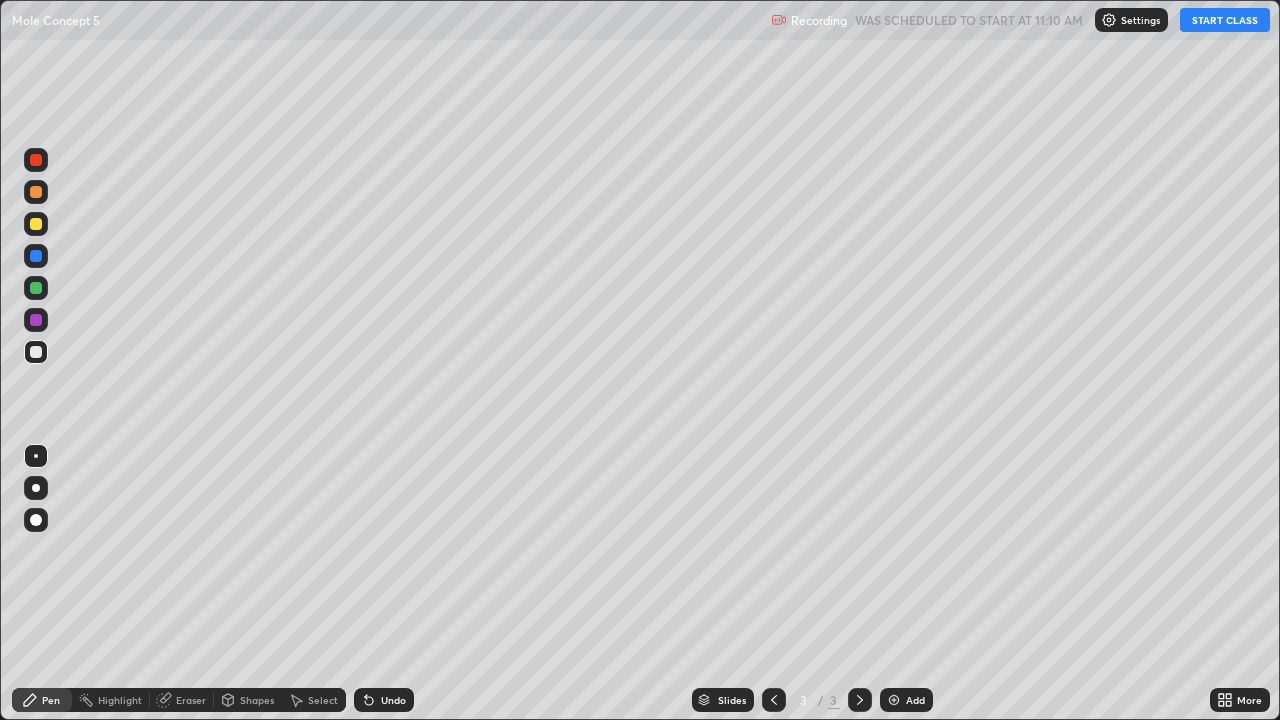 click at bounding box center (36, 224) 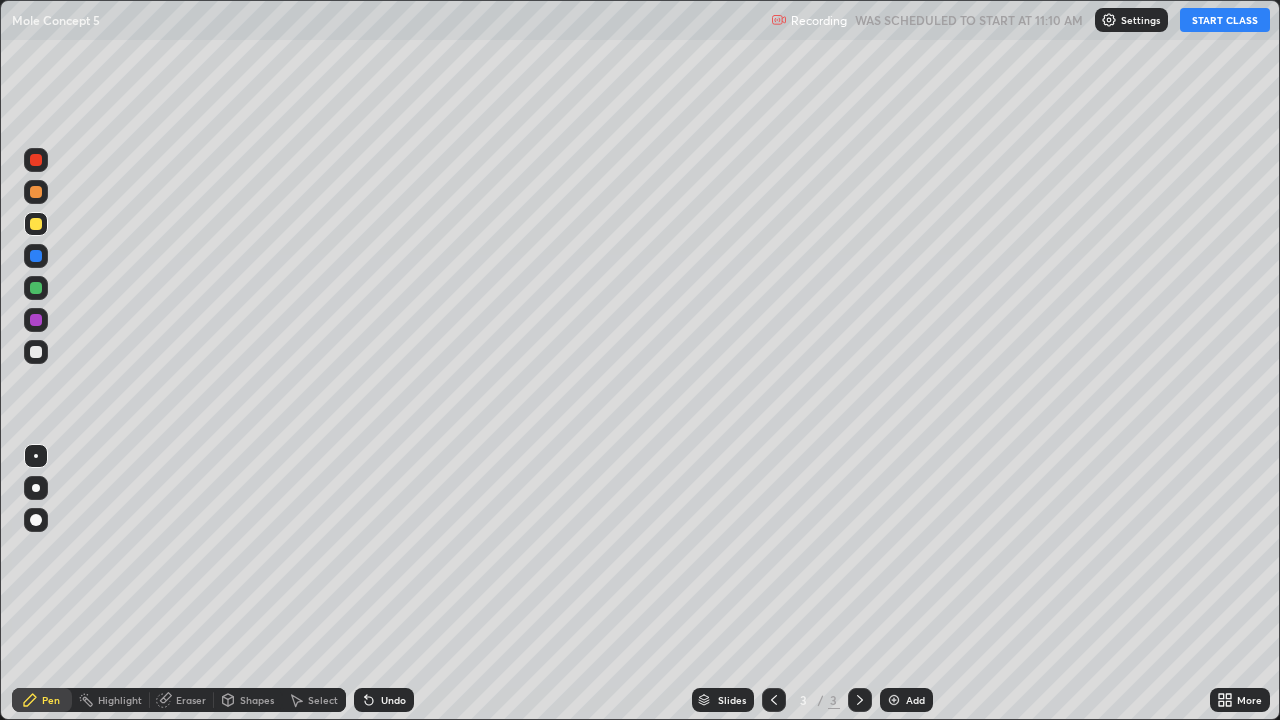 click at bounding box center [36, 488] 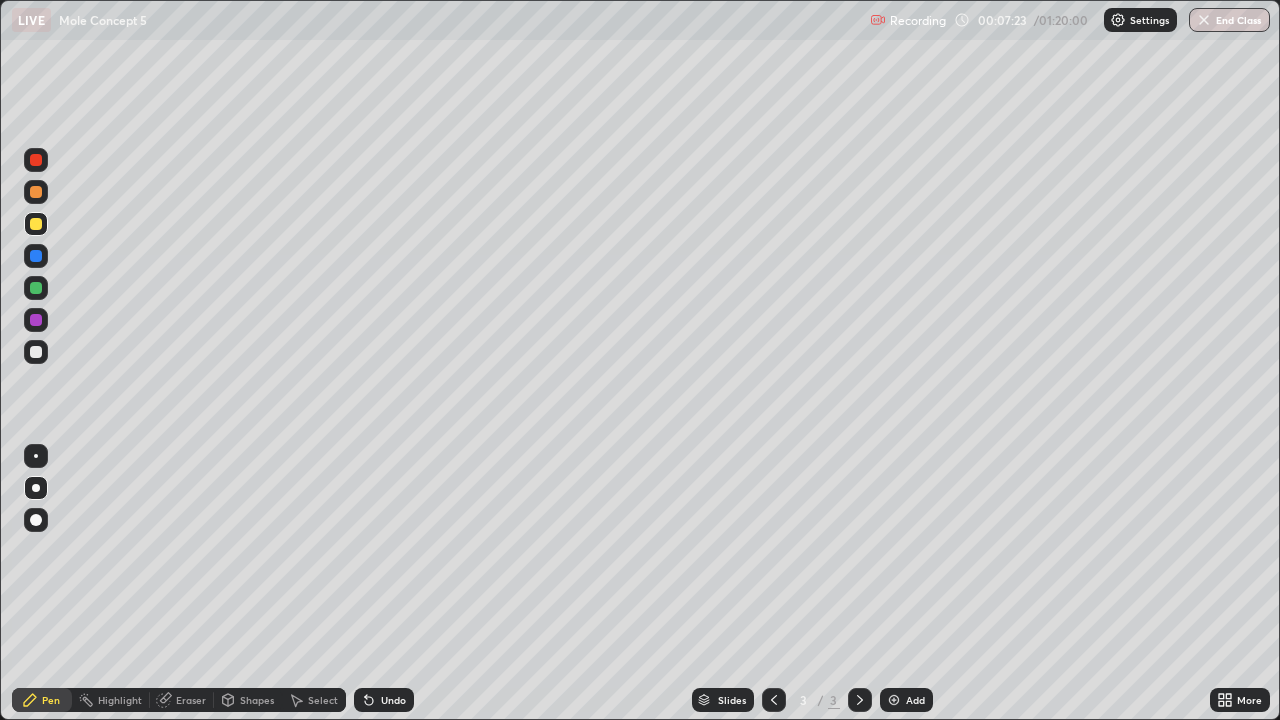 click on "Add" at bounding box center (906, 700) 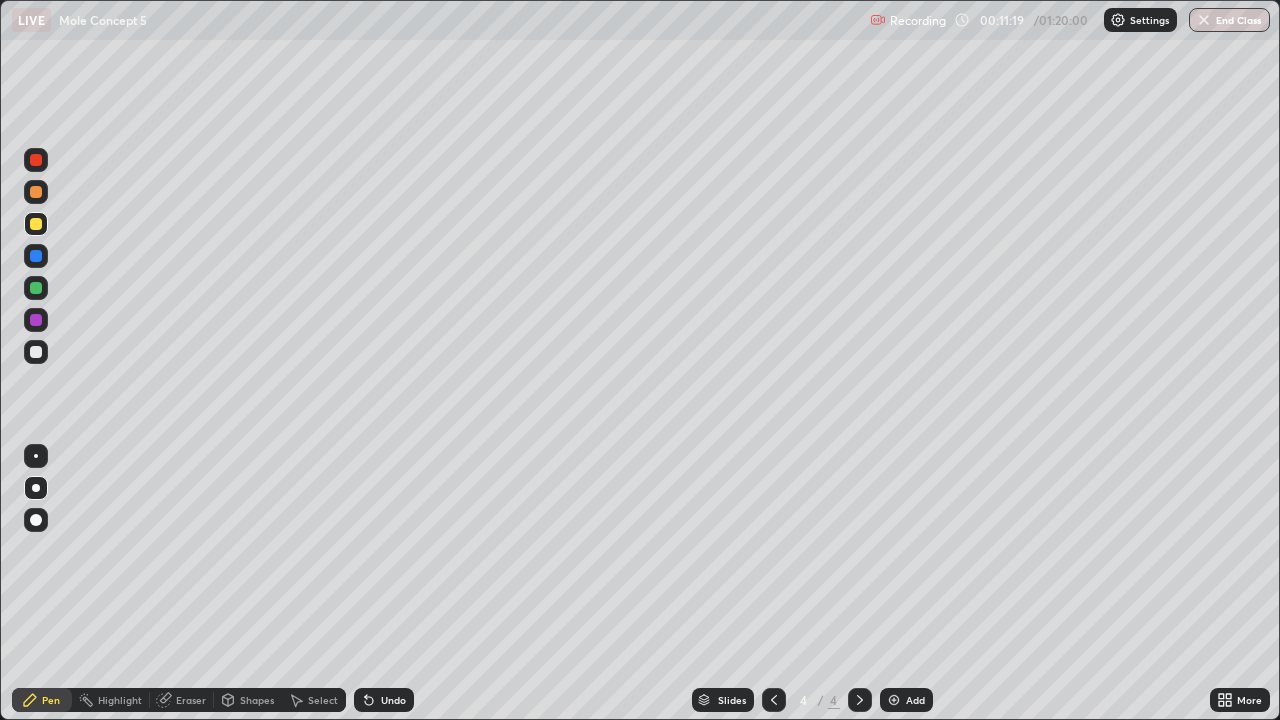 click at bounding box center [894, 700] 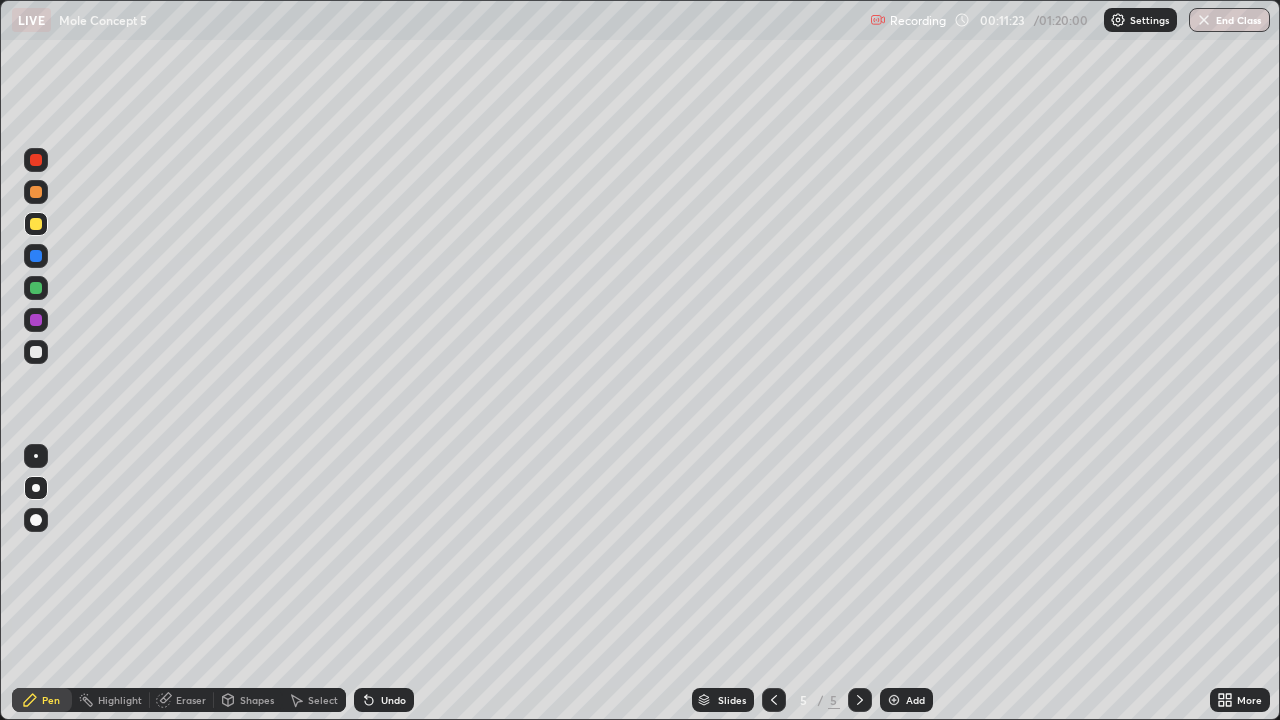click at bounding box center [36, 352] 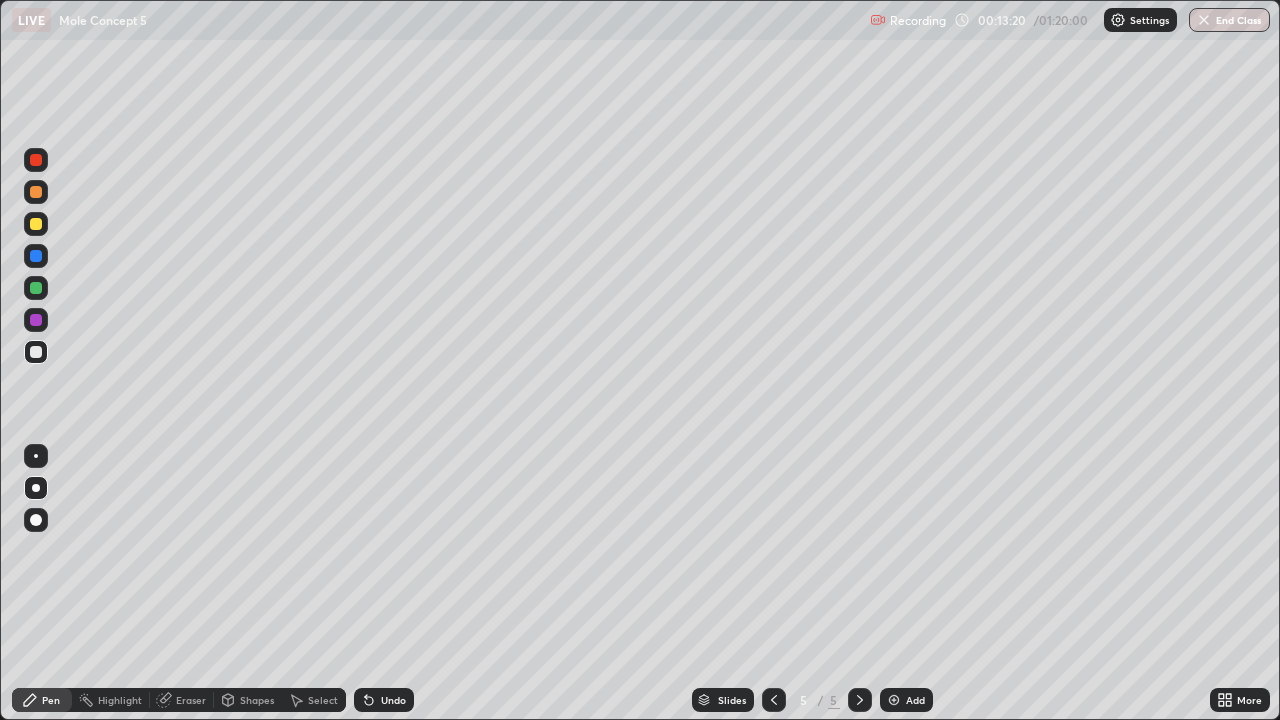 click on "Add" at bounding box center (906, 700) 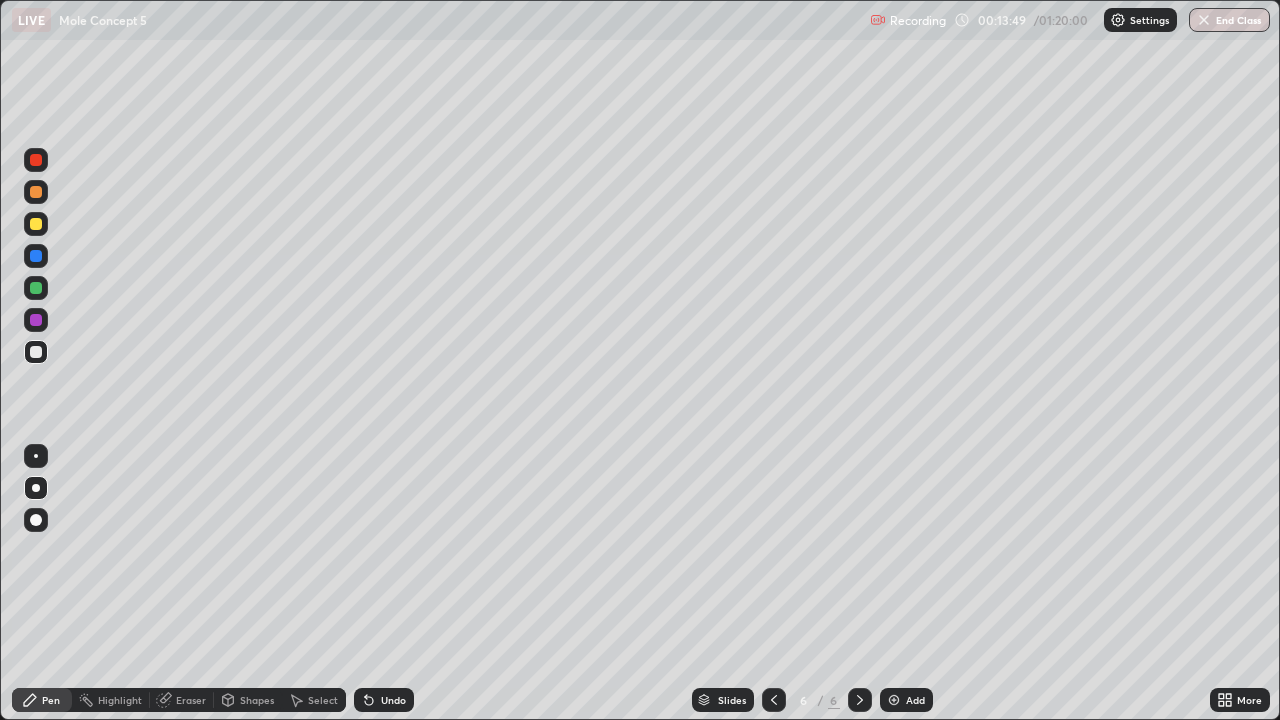 click on "Undo" at bounding box center [384, 700] 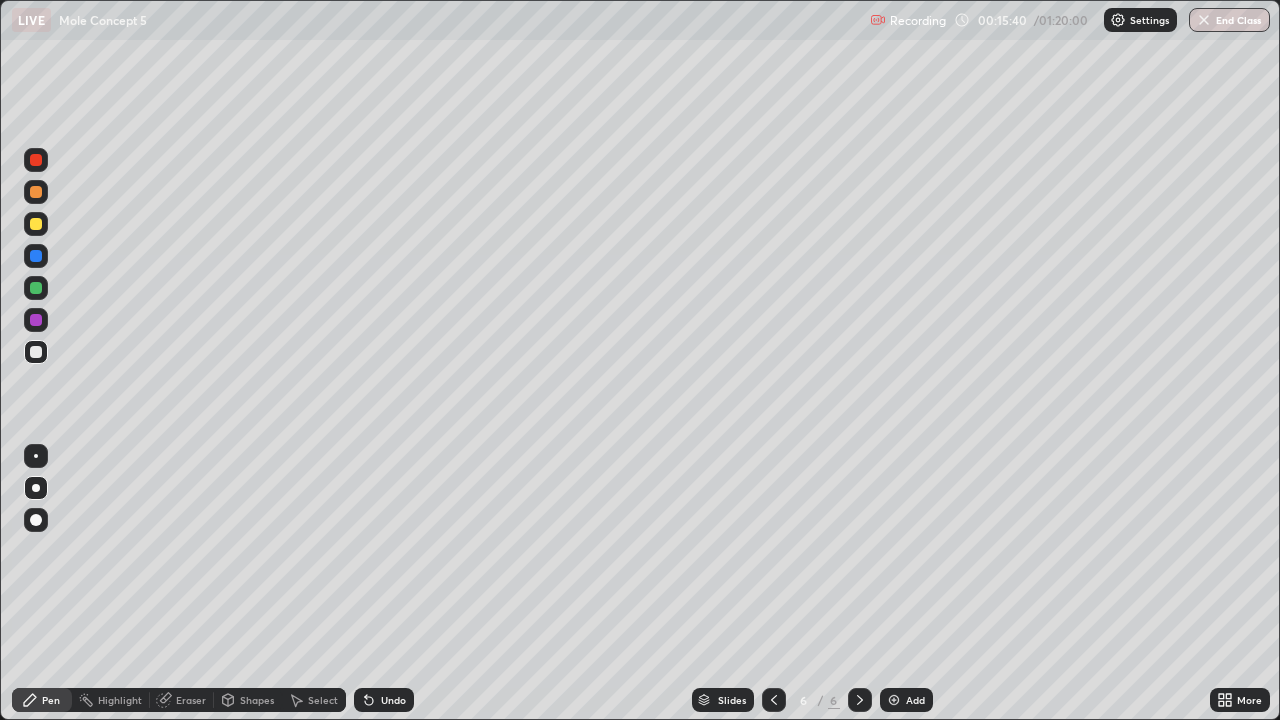 click at bounding box center (894, 700) 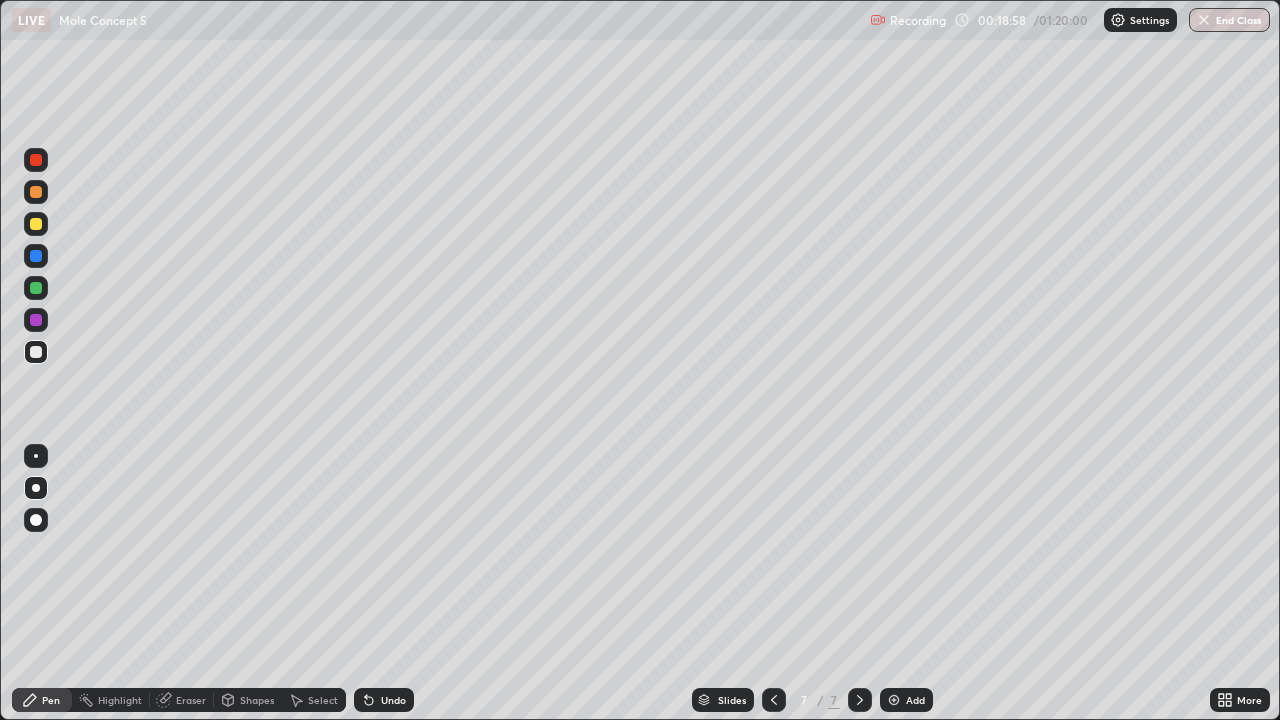 click on "Eraser" at bounding box center (191, 700) 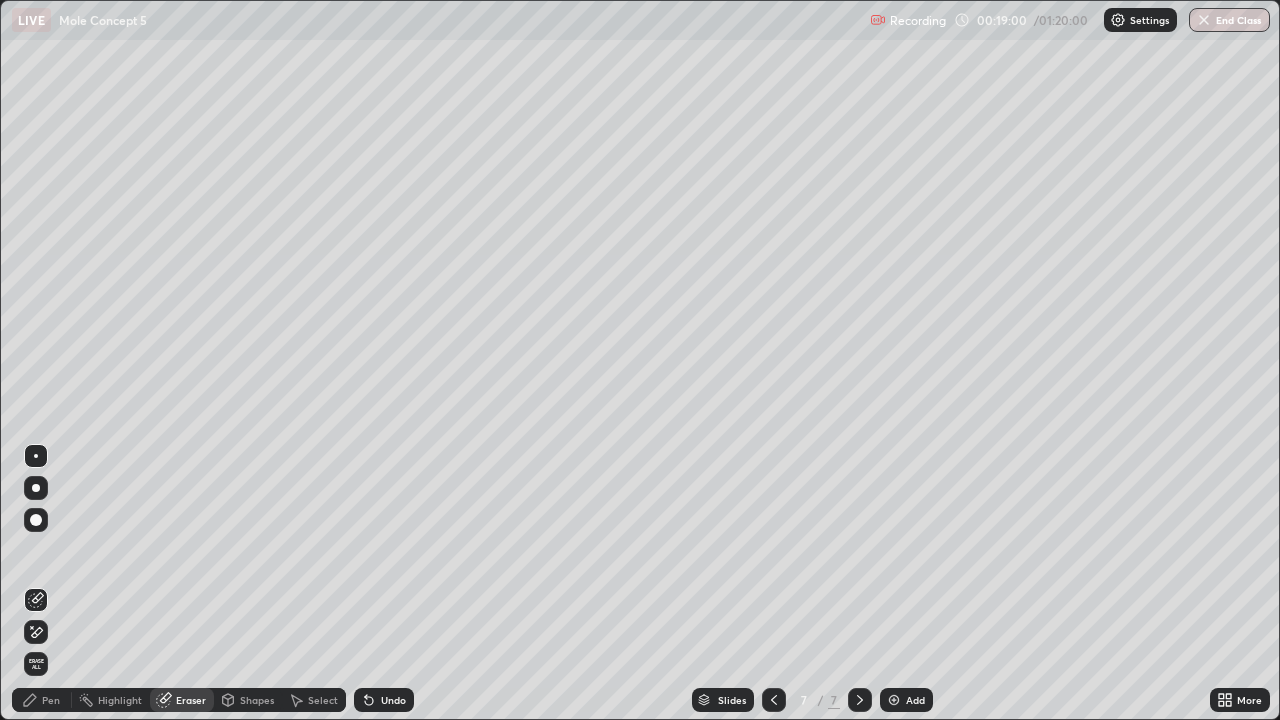 click on "Pen" at bounding box center [42, 700] 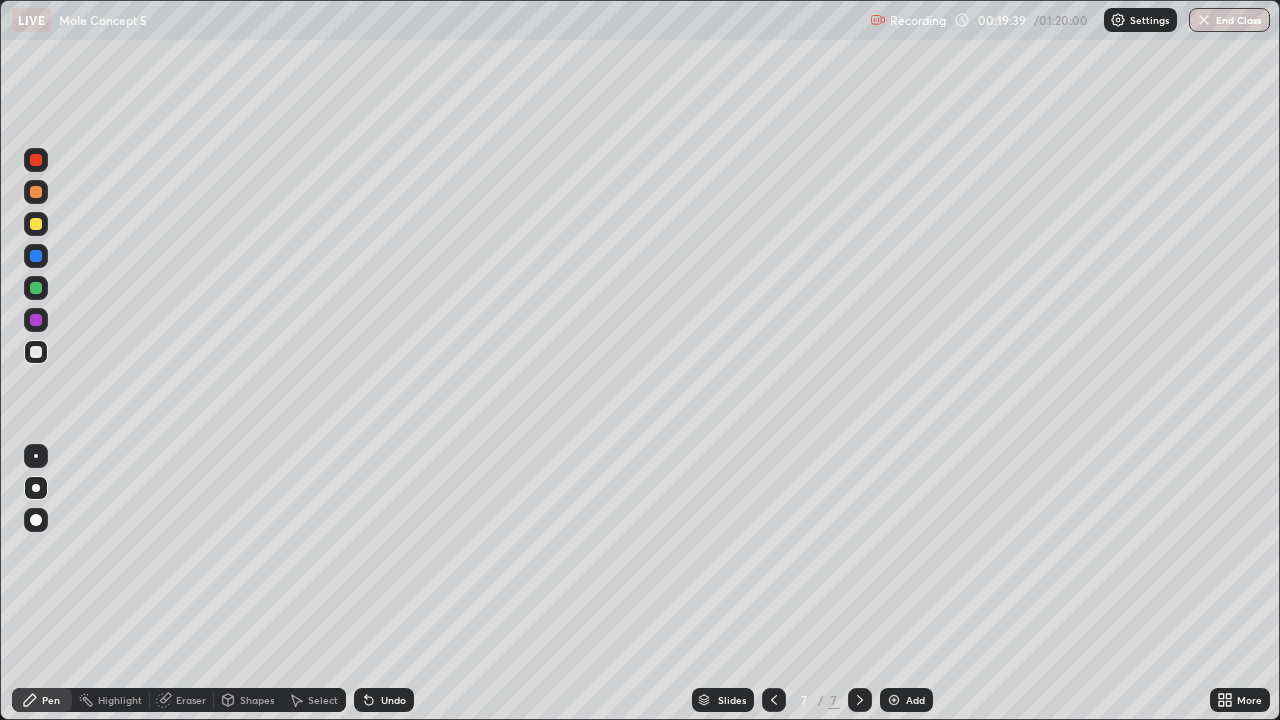 click at bounding box center (774, 700) 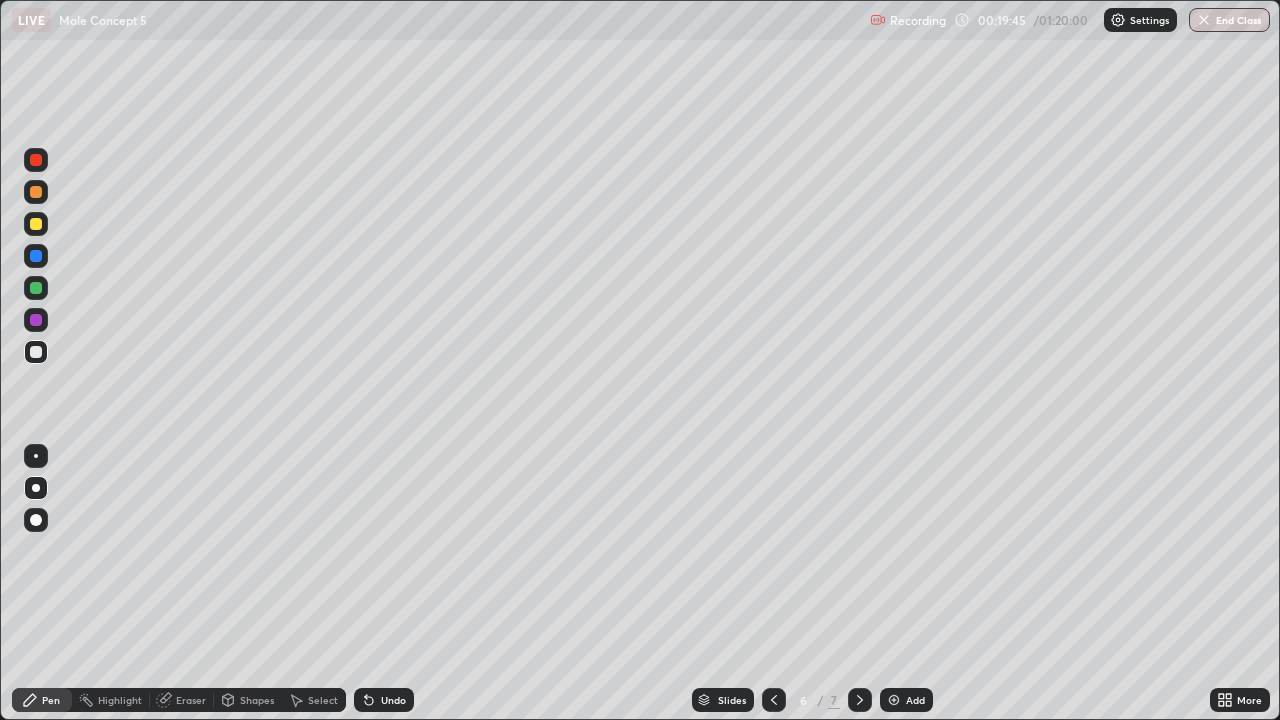 click 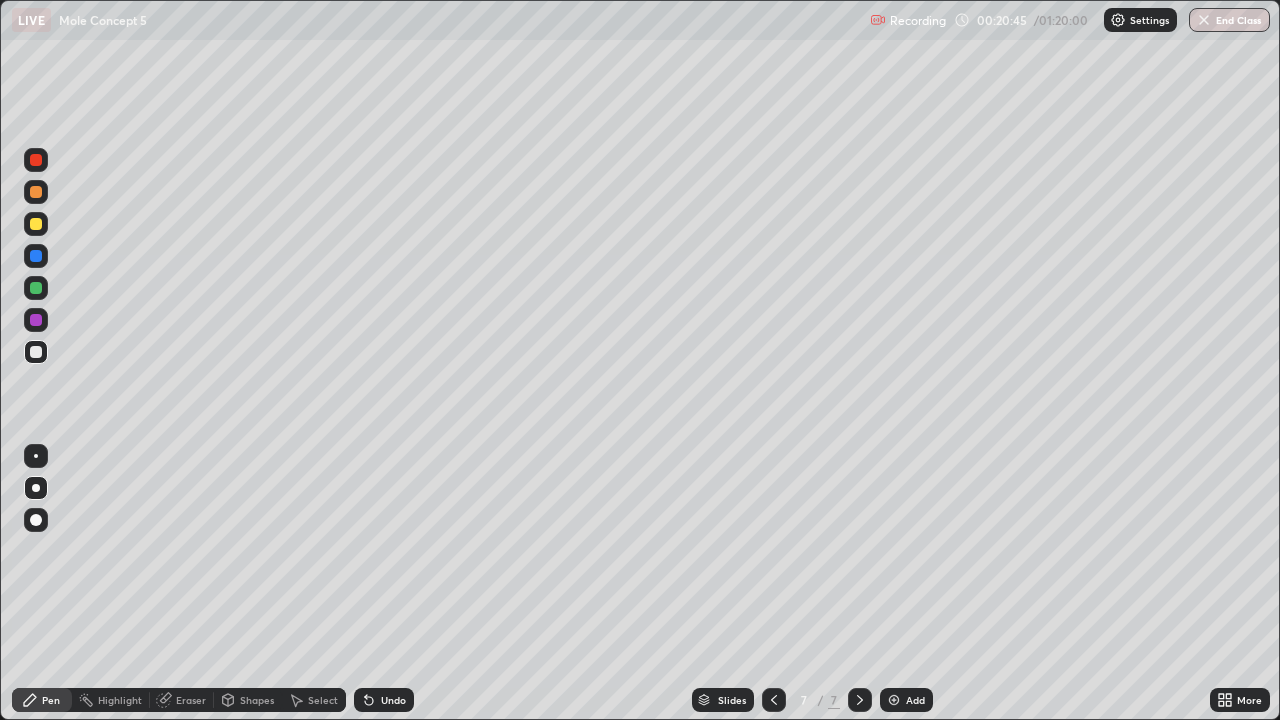 click 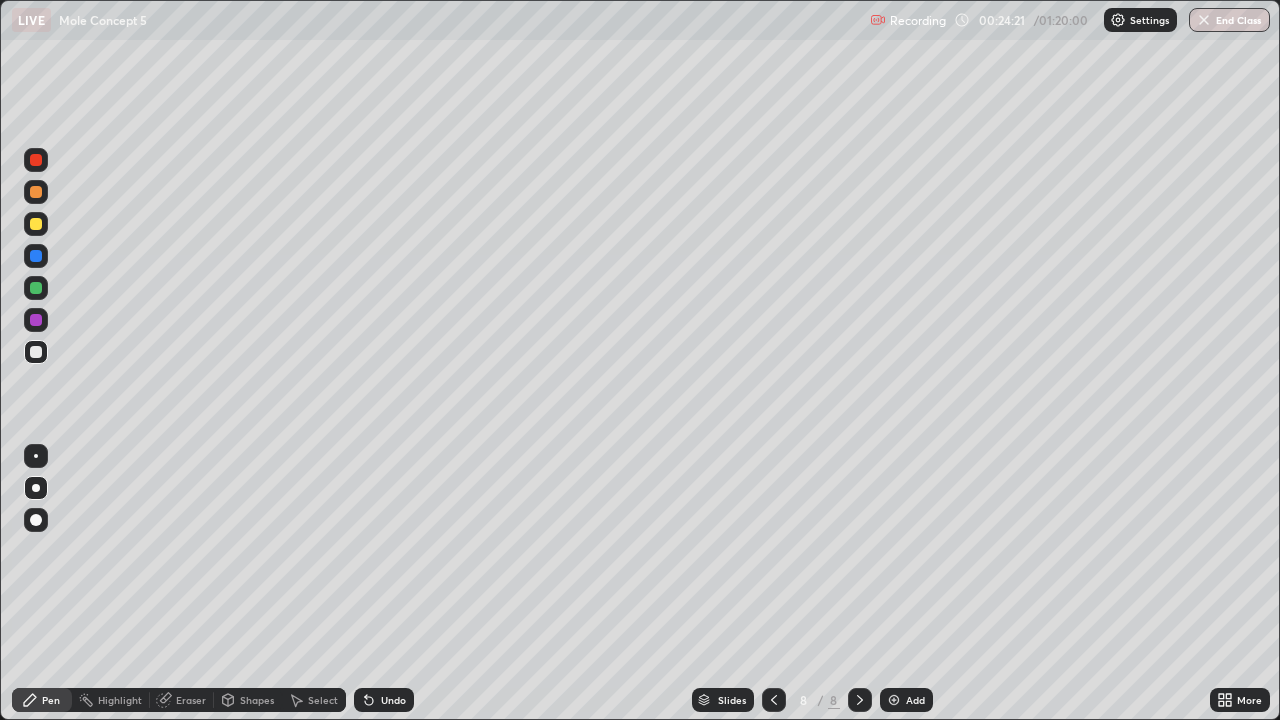 click at bounding box center [36, 352] 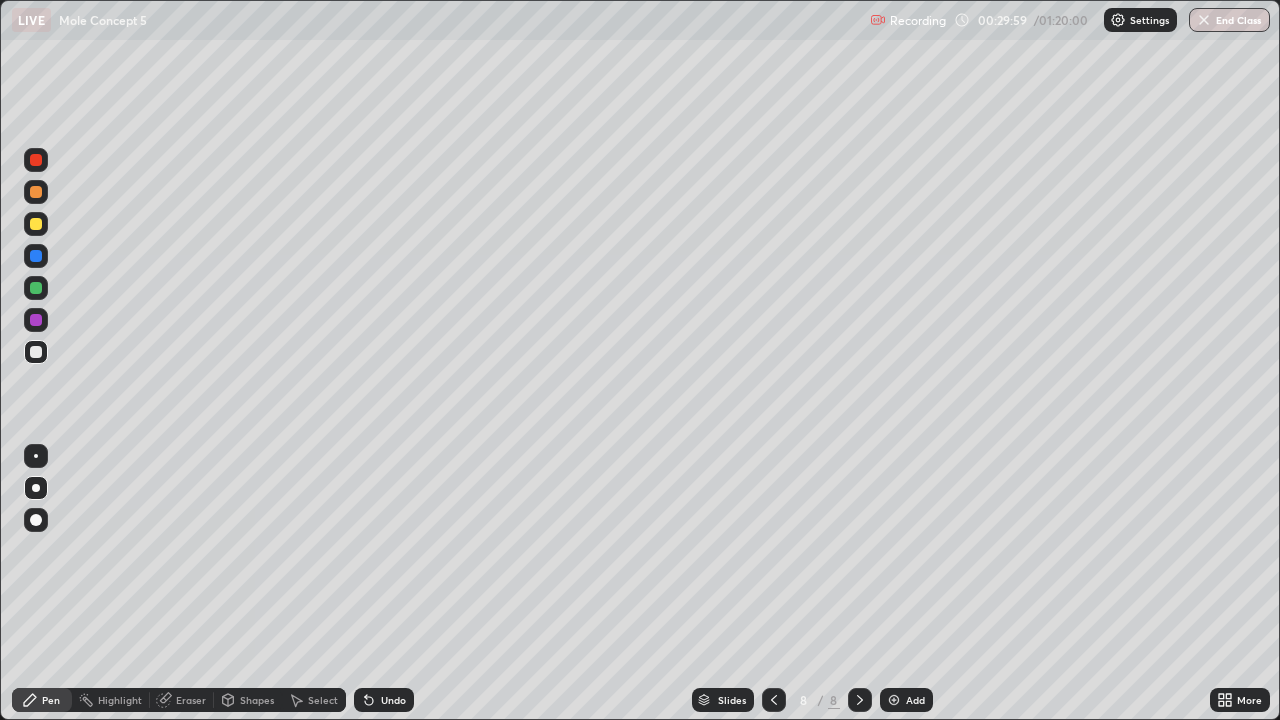 click at bounding box center [894, 700] 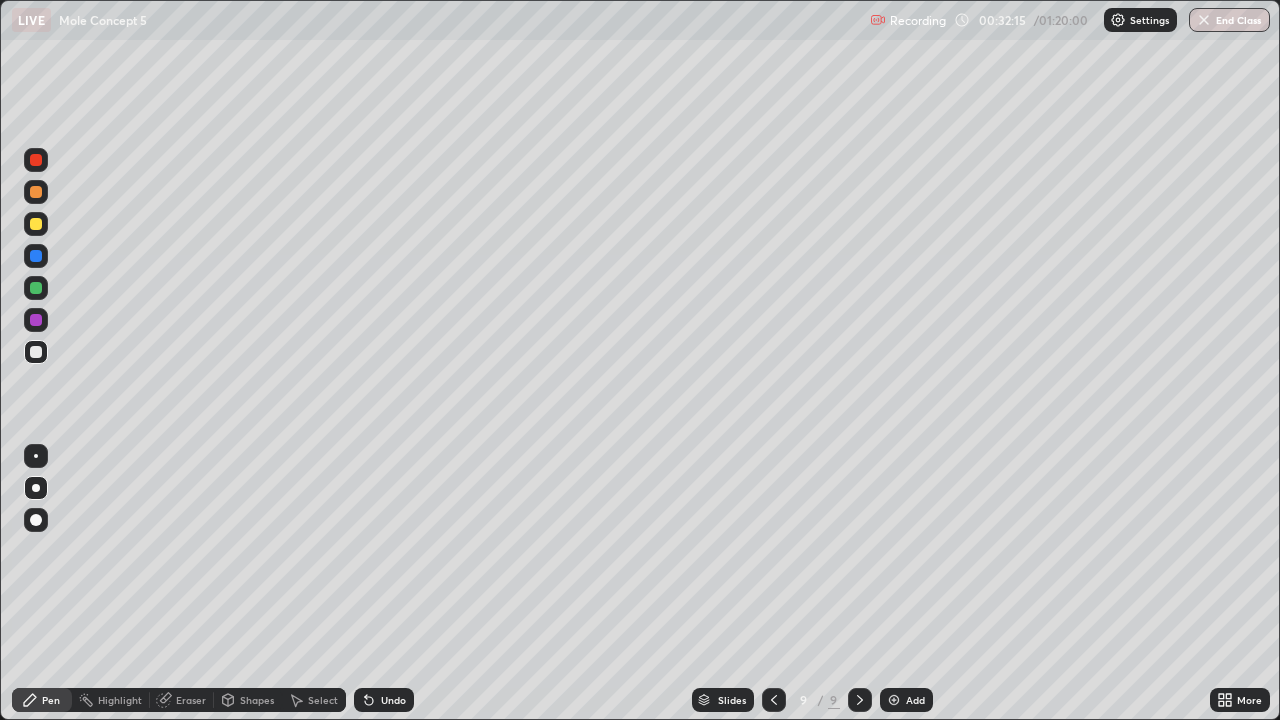 click on "Undo" at bounding box center (393, 700) 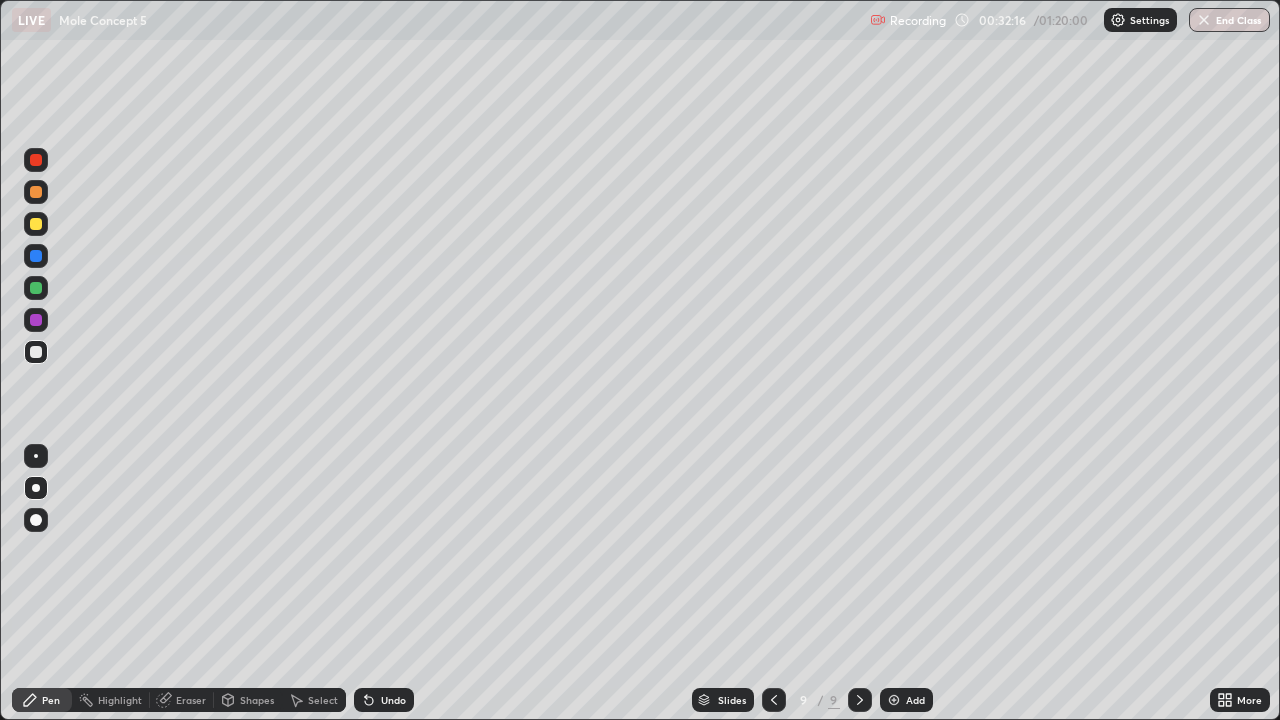 click on "Undo" at bounding box center [393, 700] 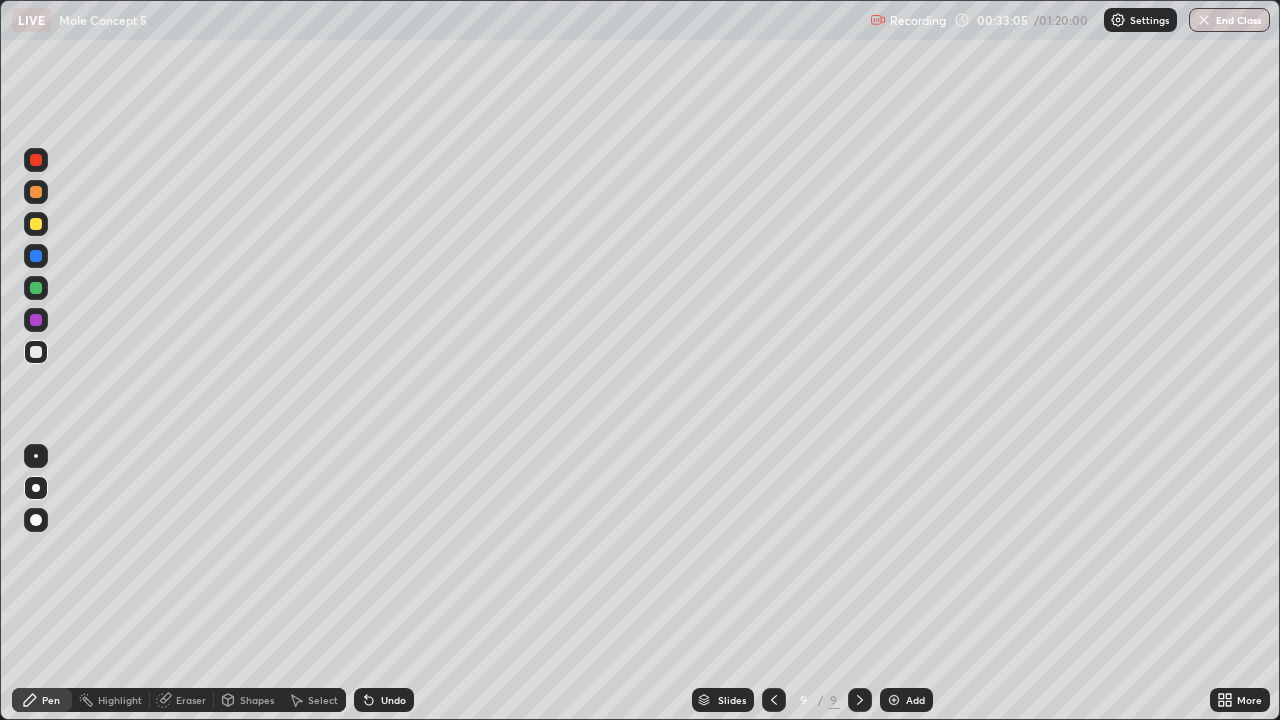 click at bounding box center (894, 700) 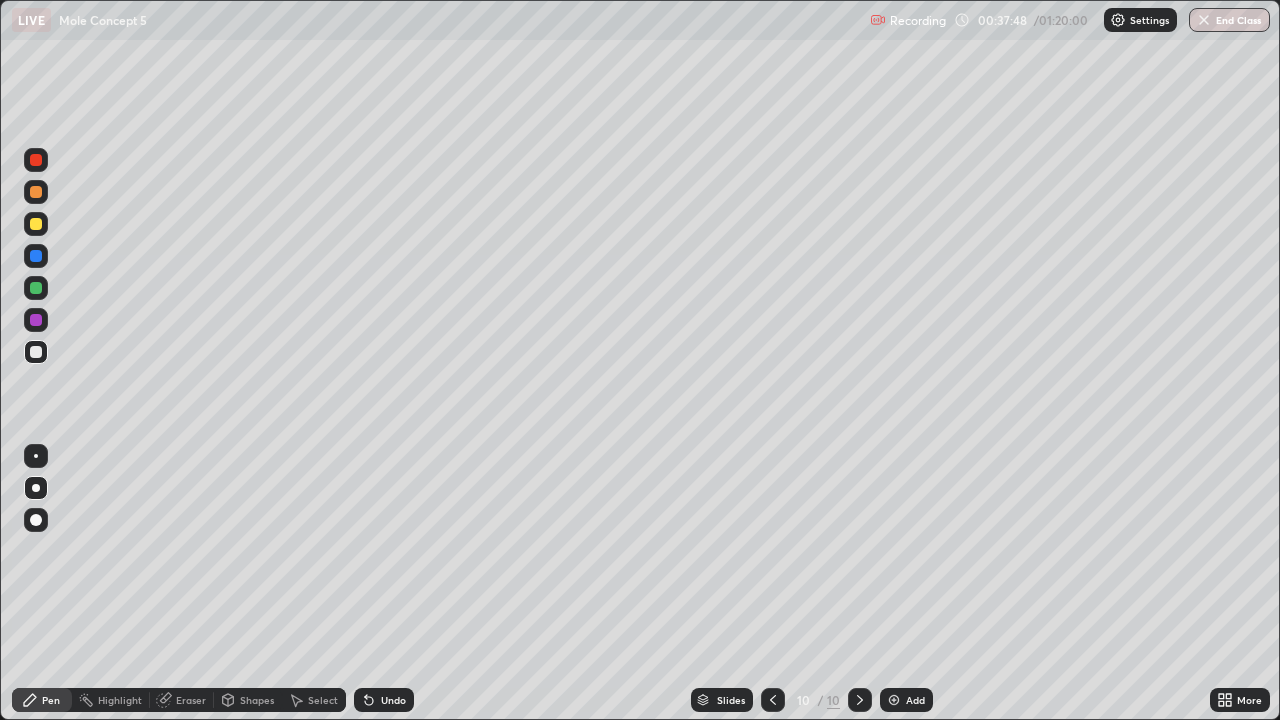 click at bounding box center [36, 224] 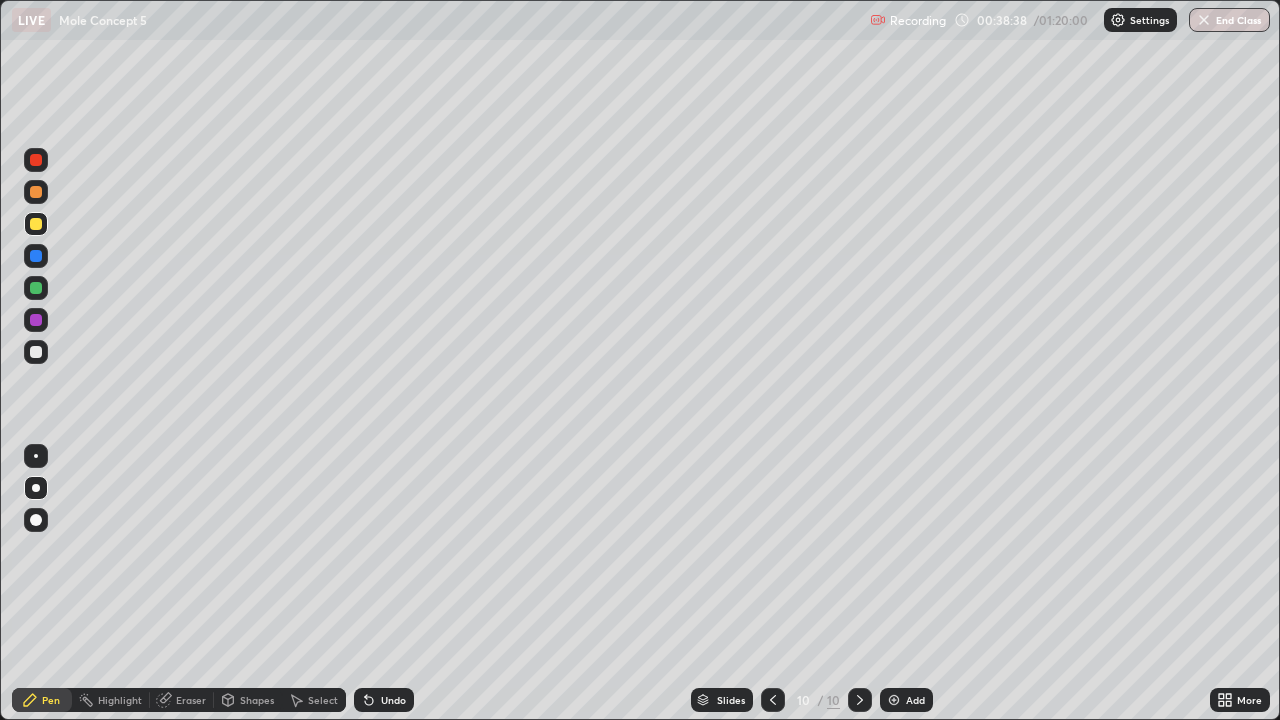 click at bounding box center (36, 352) 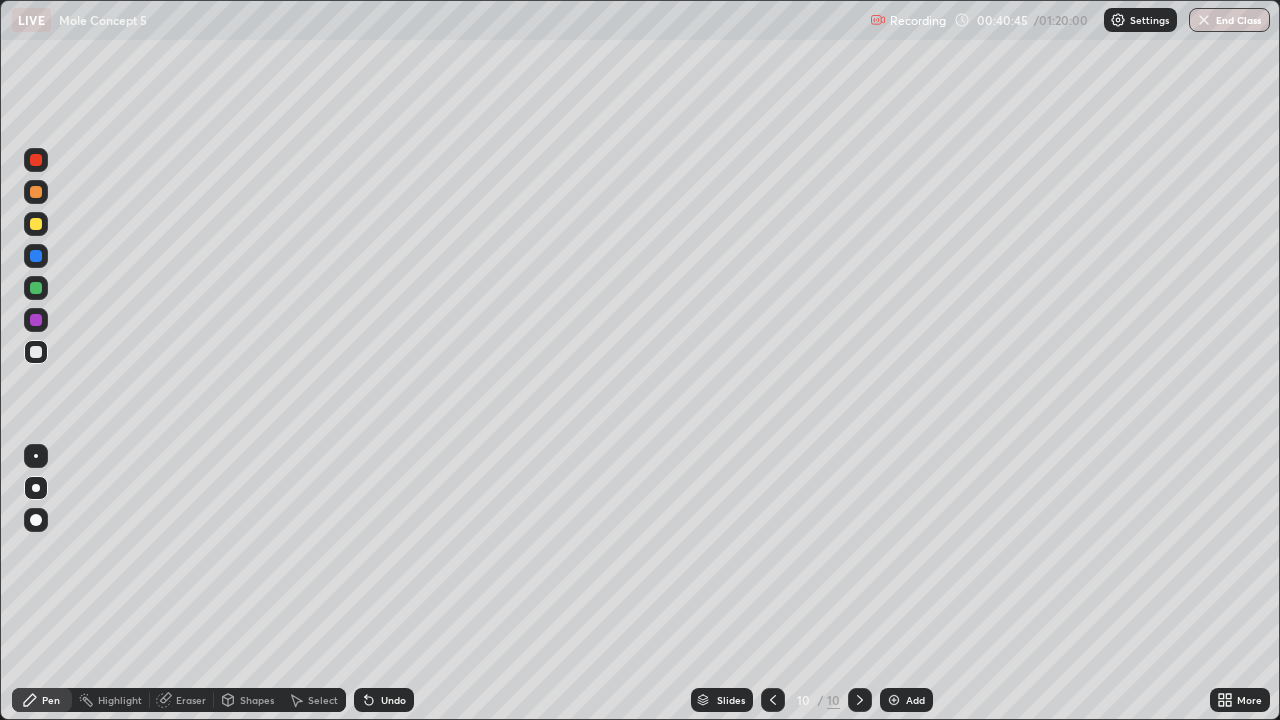 click at bounding box center (773, 700) 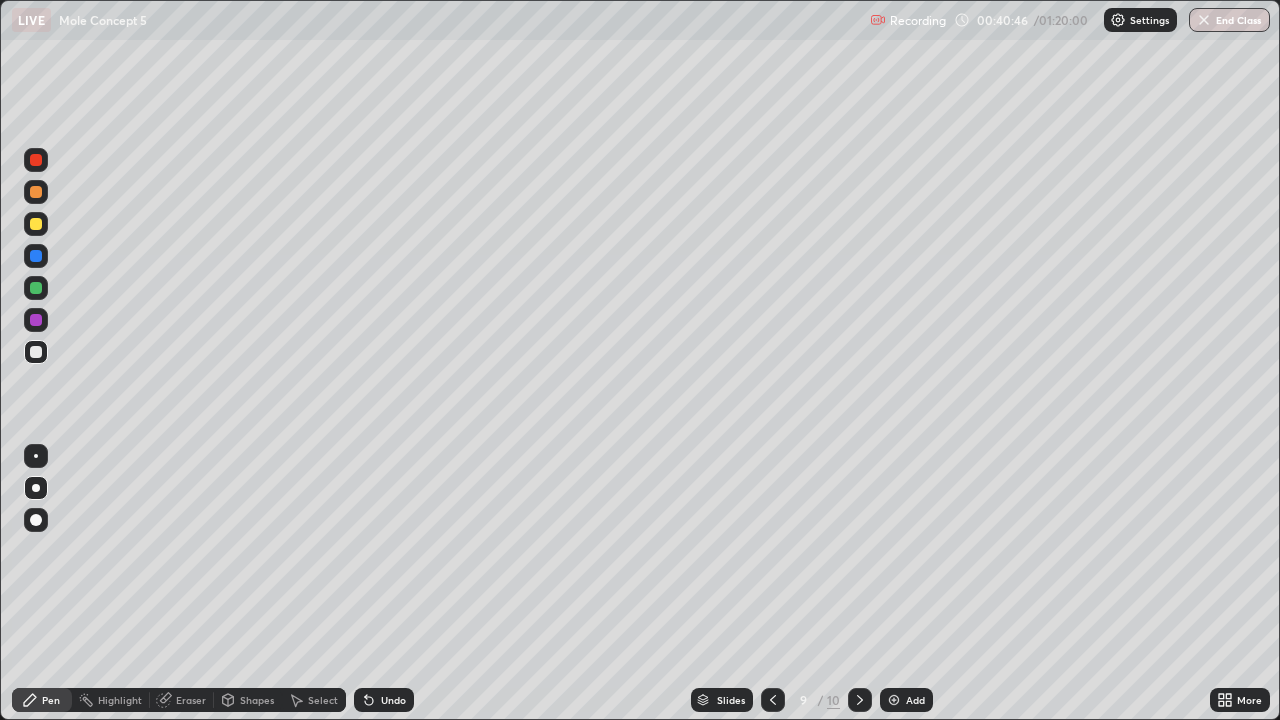 click at bounding box center [773, 700] 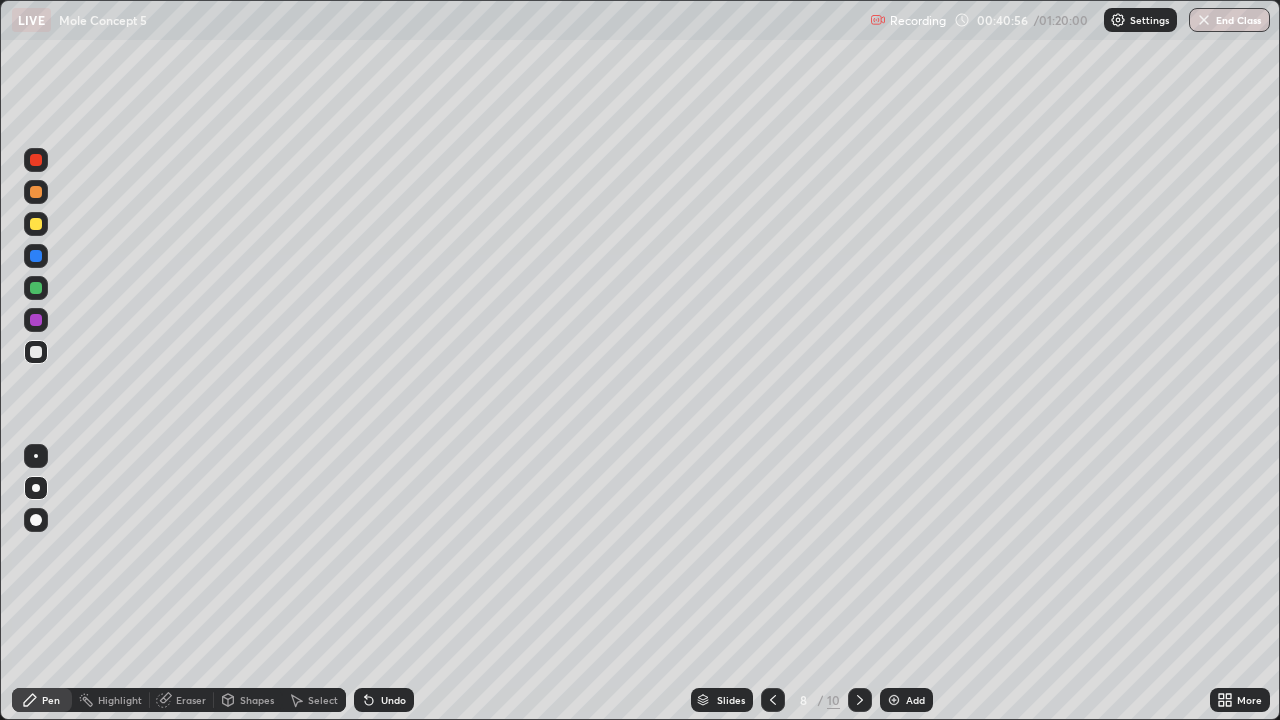 click 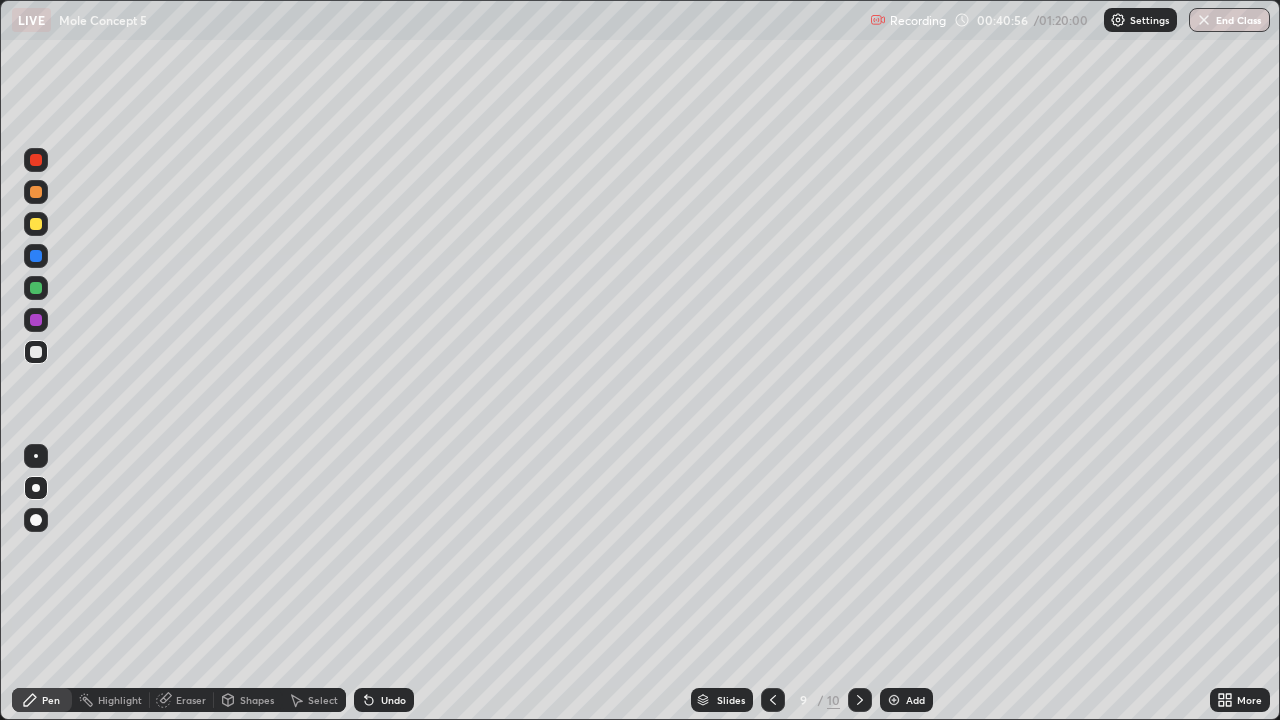 click 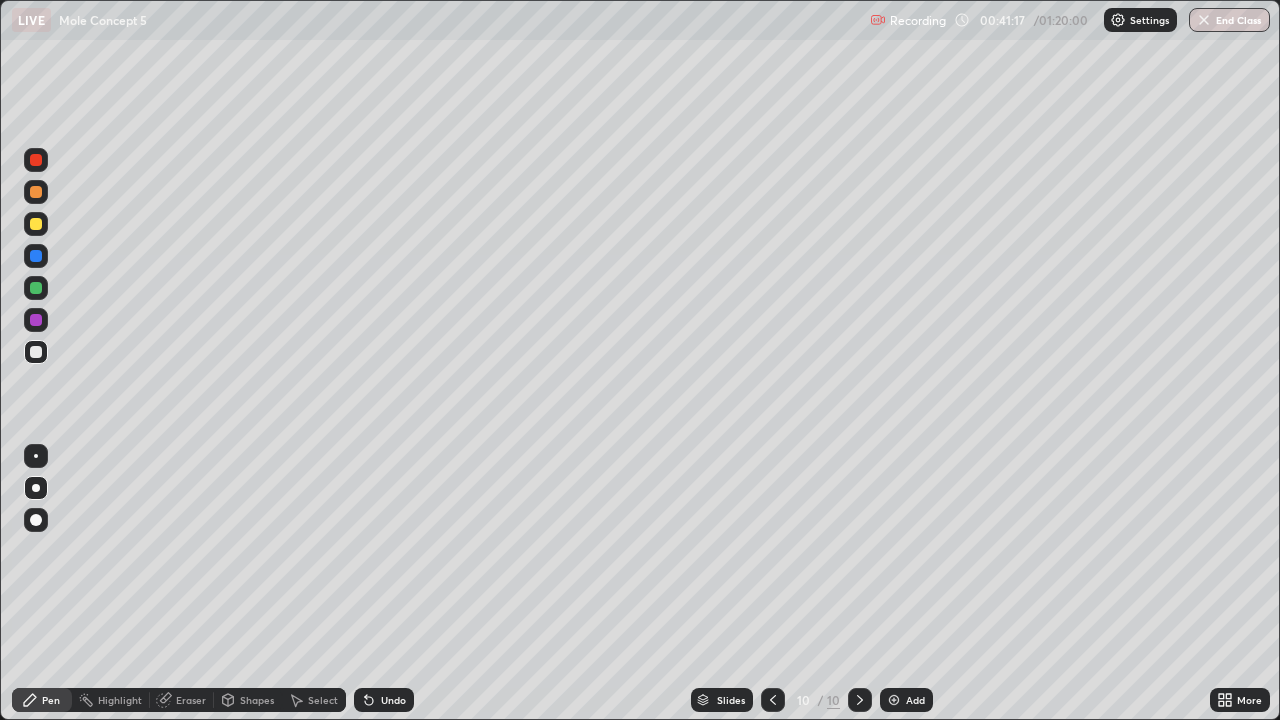 click at bounding box center [773, 700] 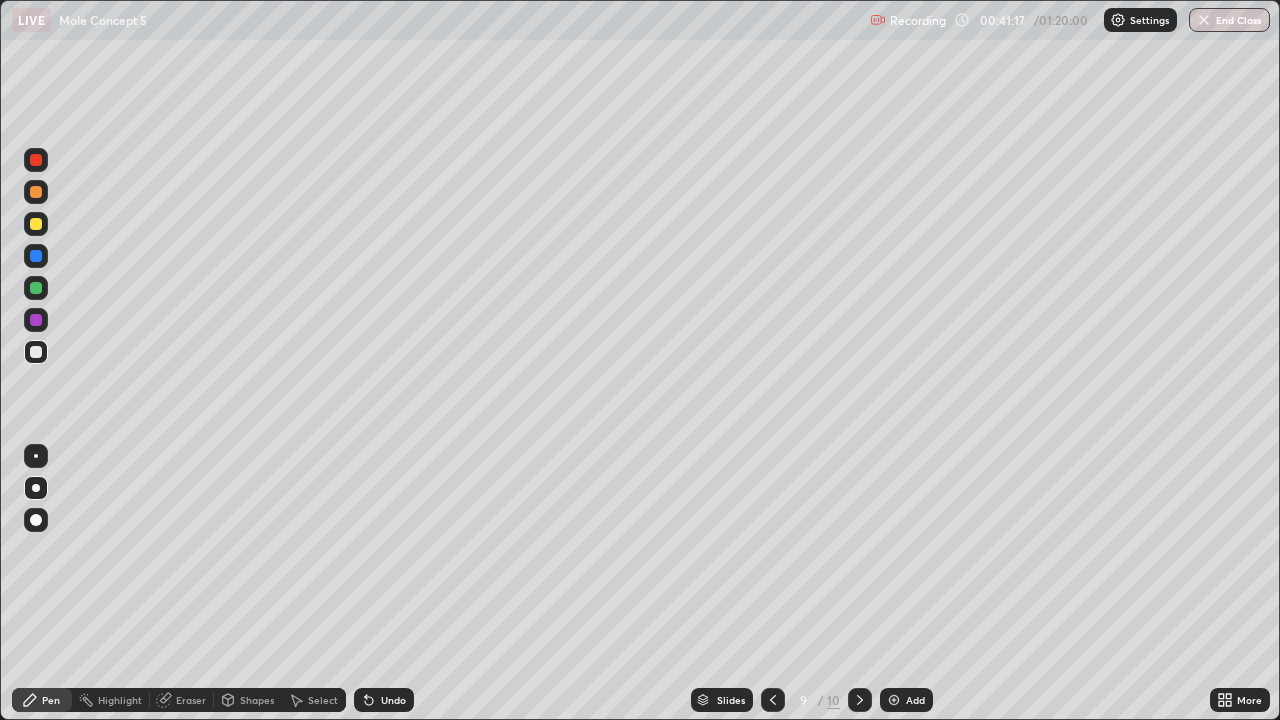 click at bounding box center [773, 700] 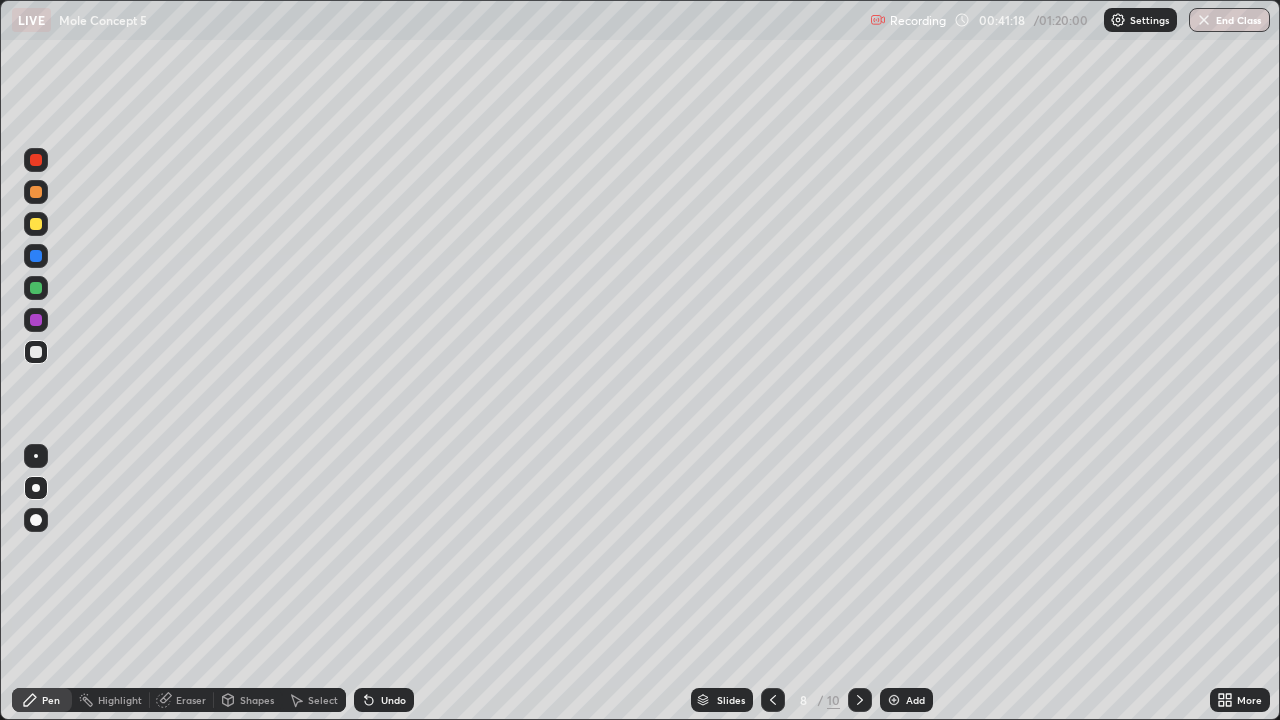 click at bounding box center [773, 700] 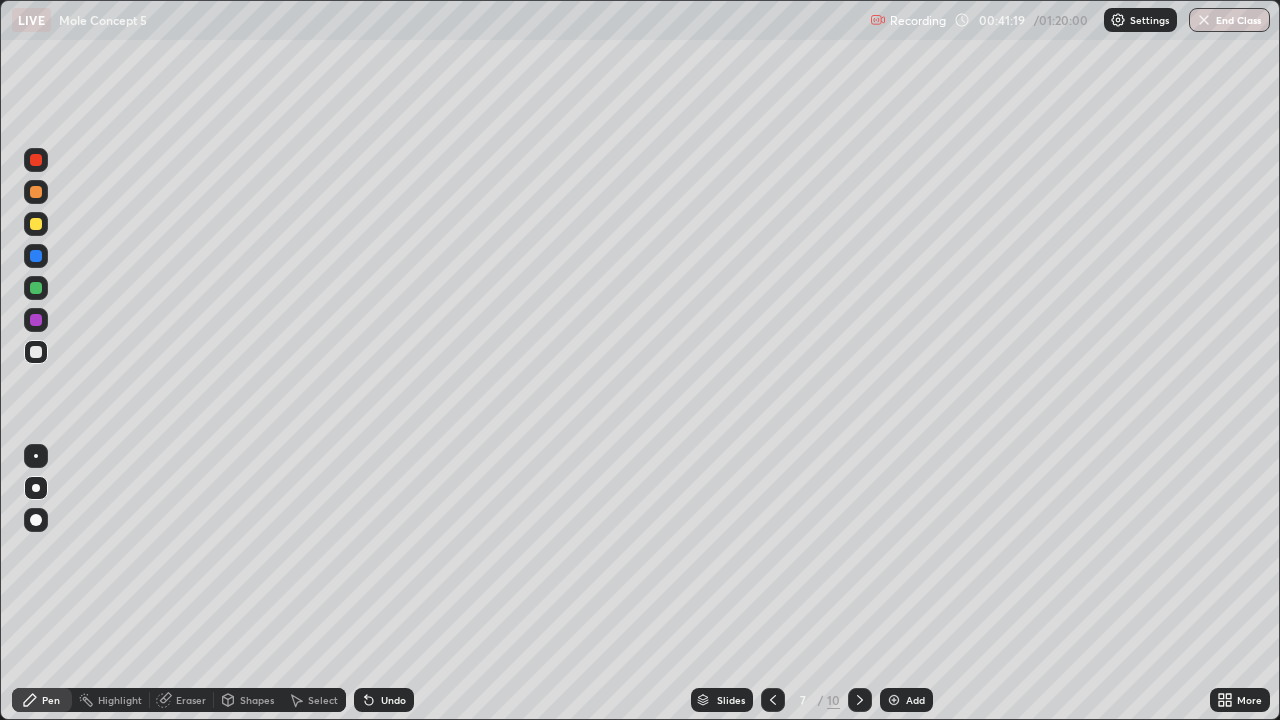 click at bounding box center (773, 700) 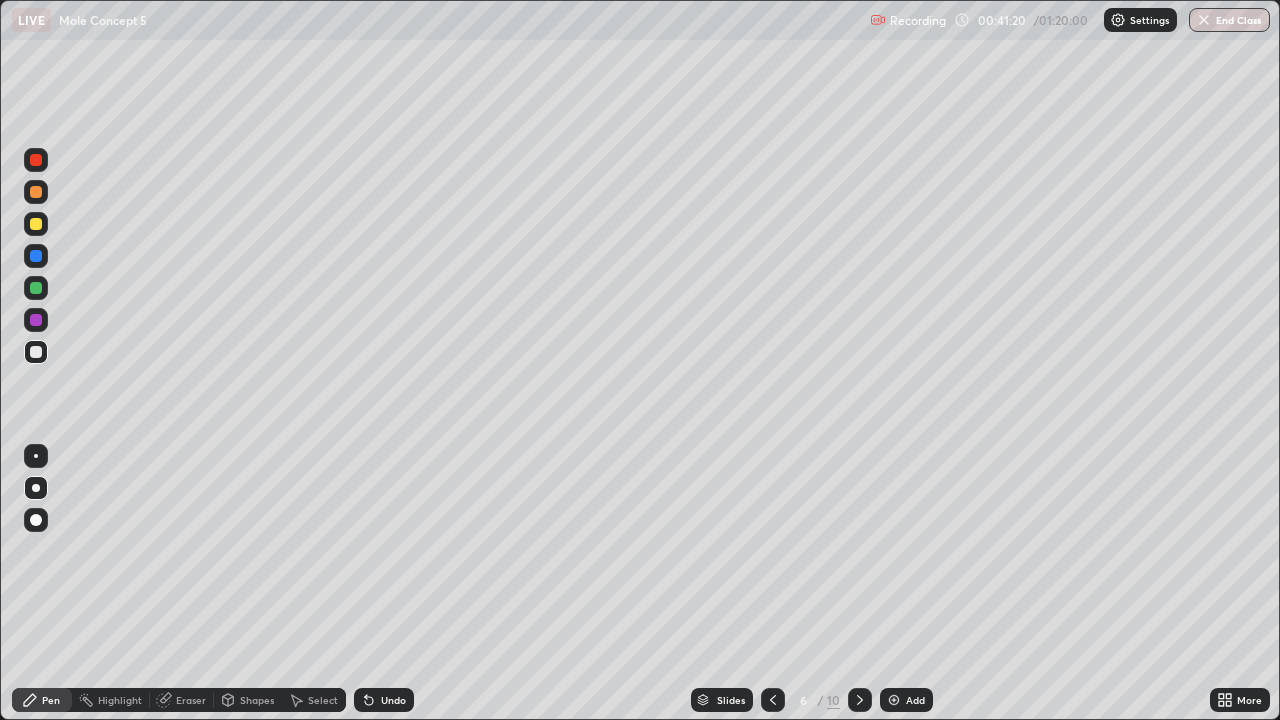 click 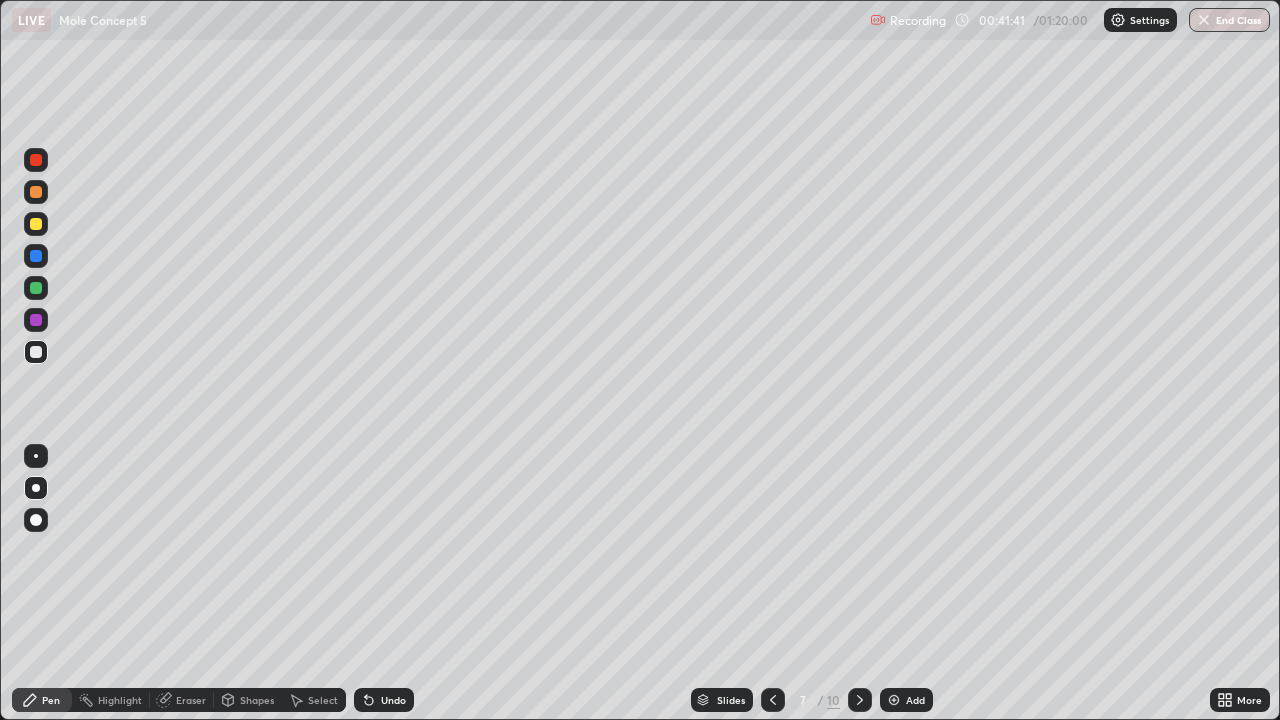 click 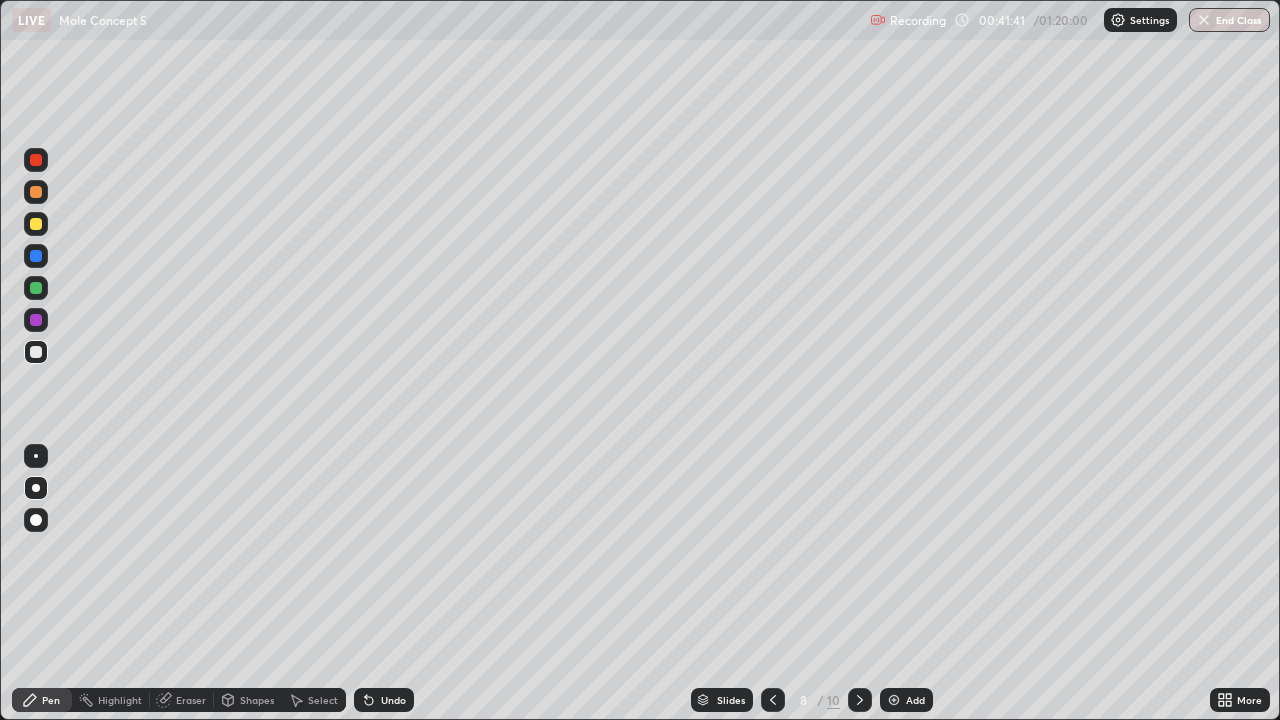 click 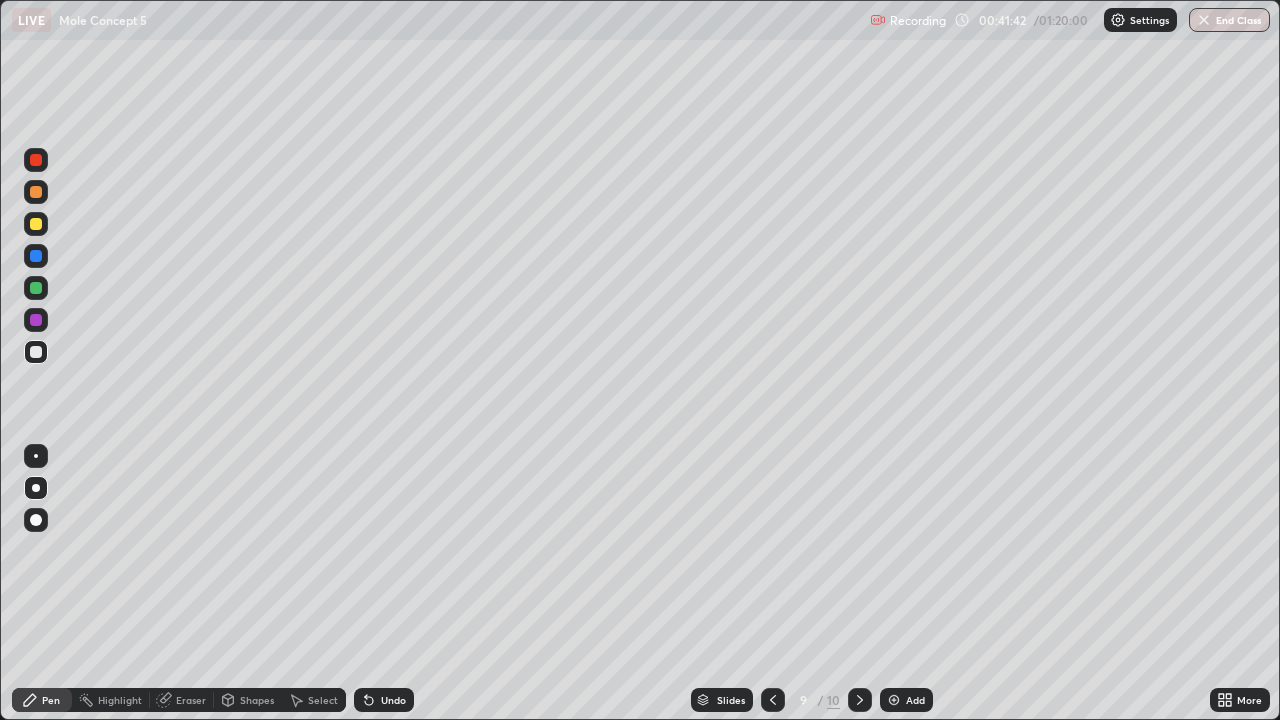 click 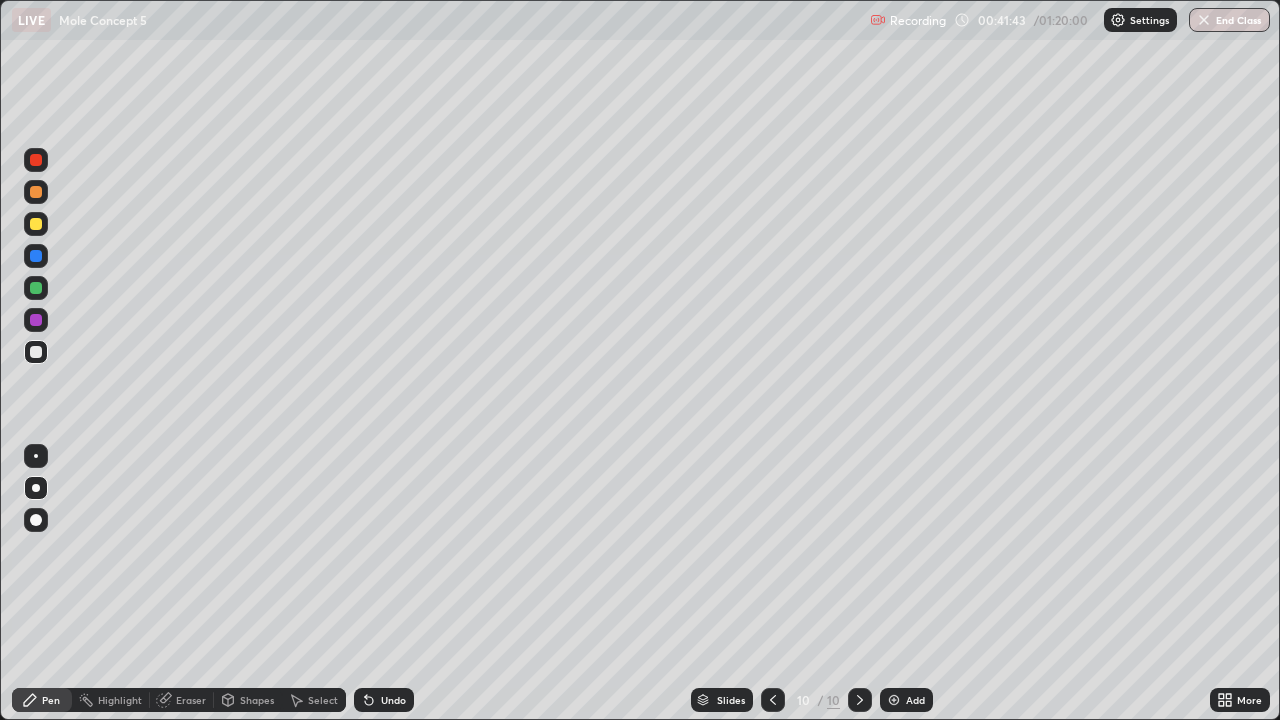 click at bounding box center [894, 700] 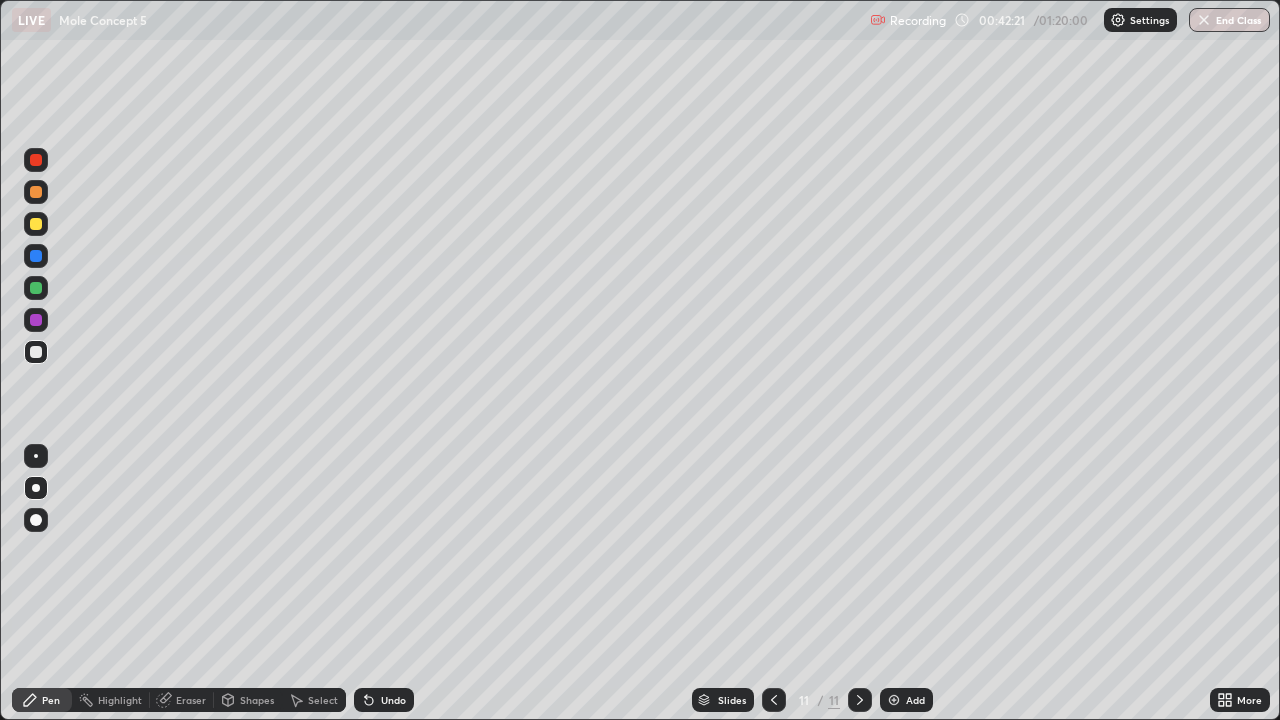 click 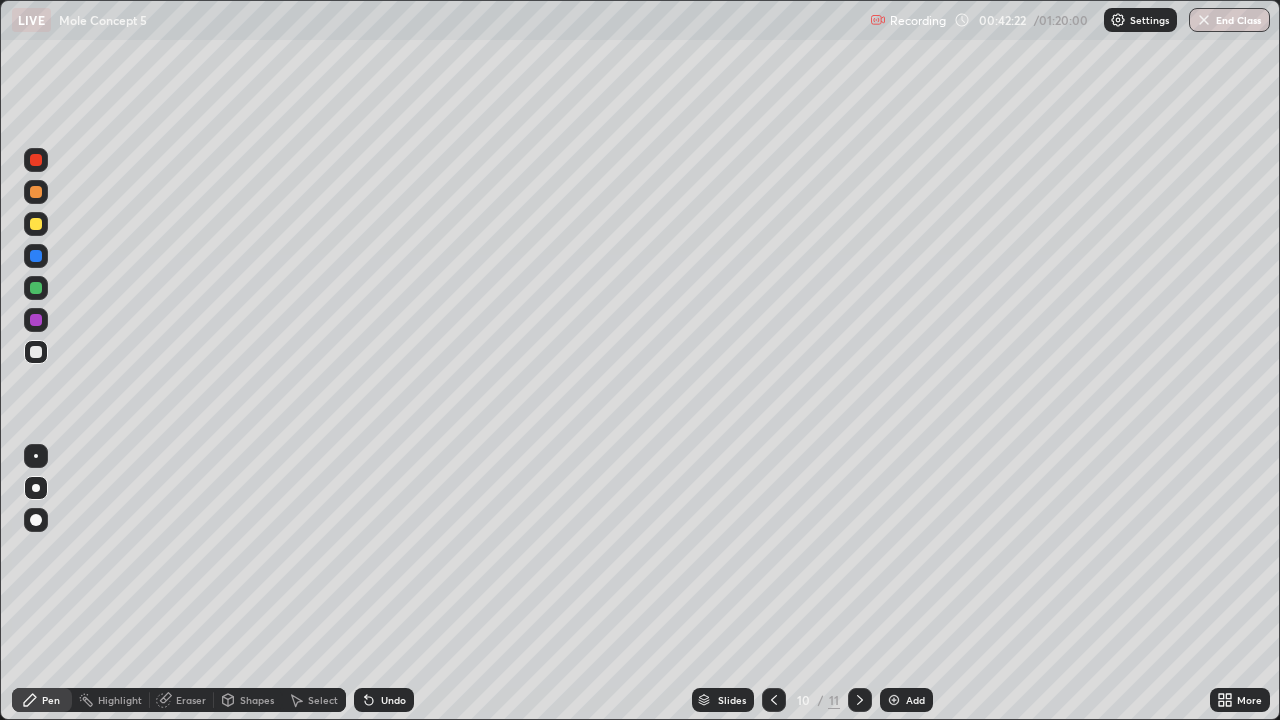 click 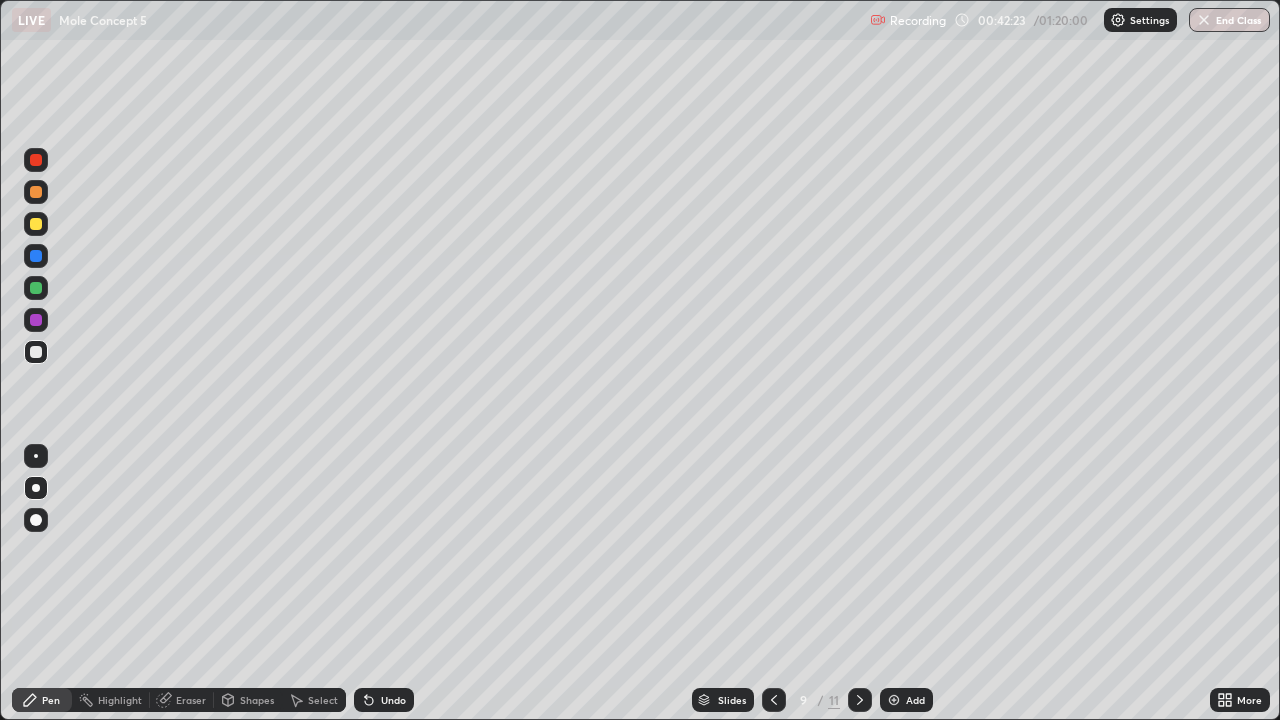 click 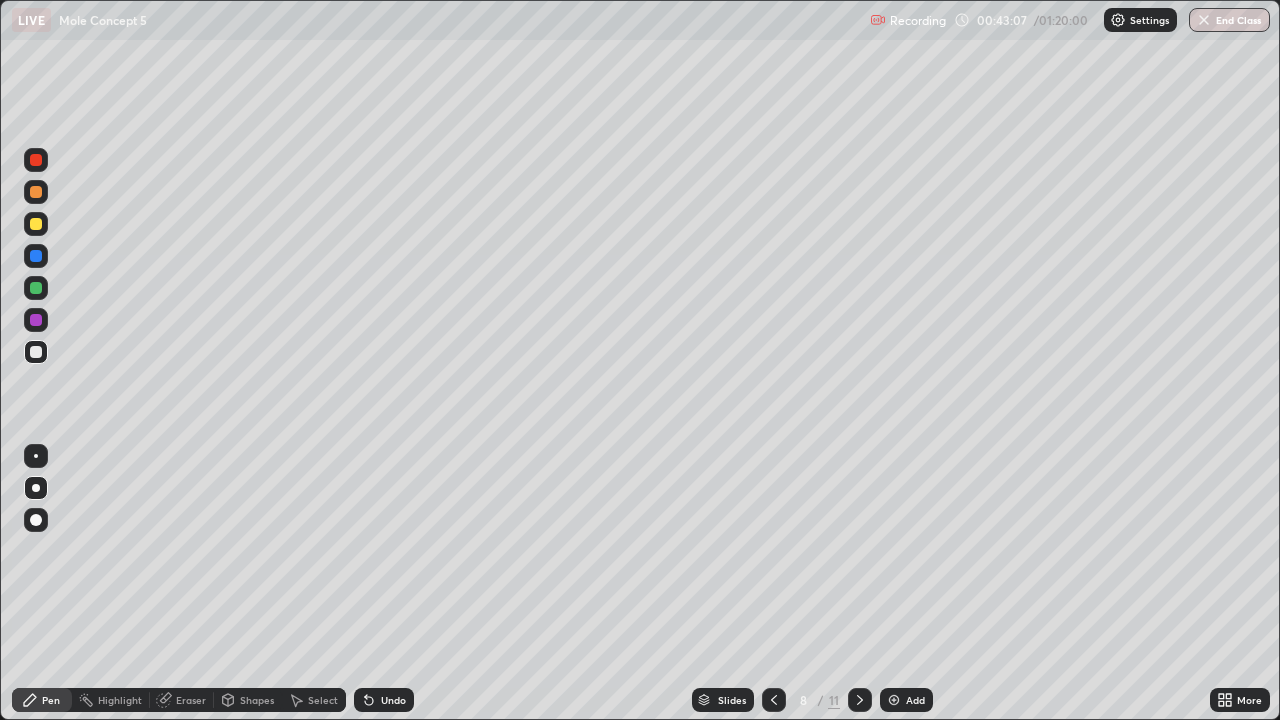 click 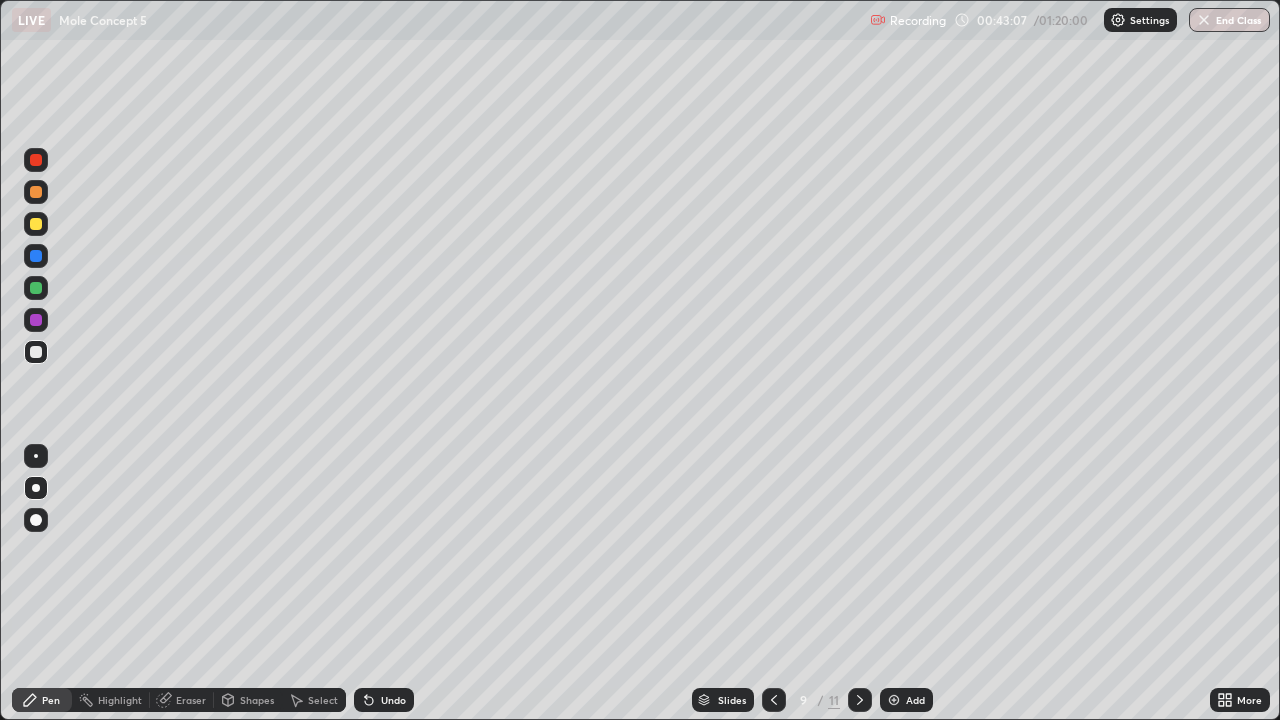 click 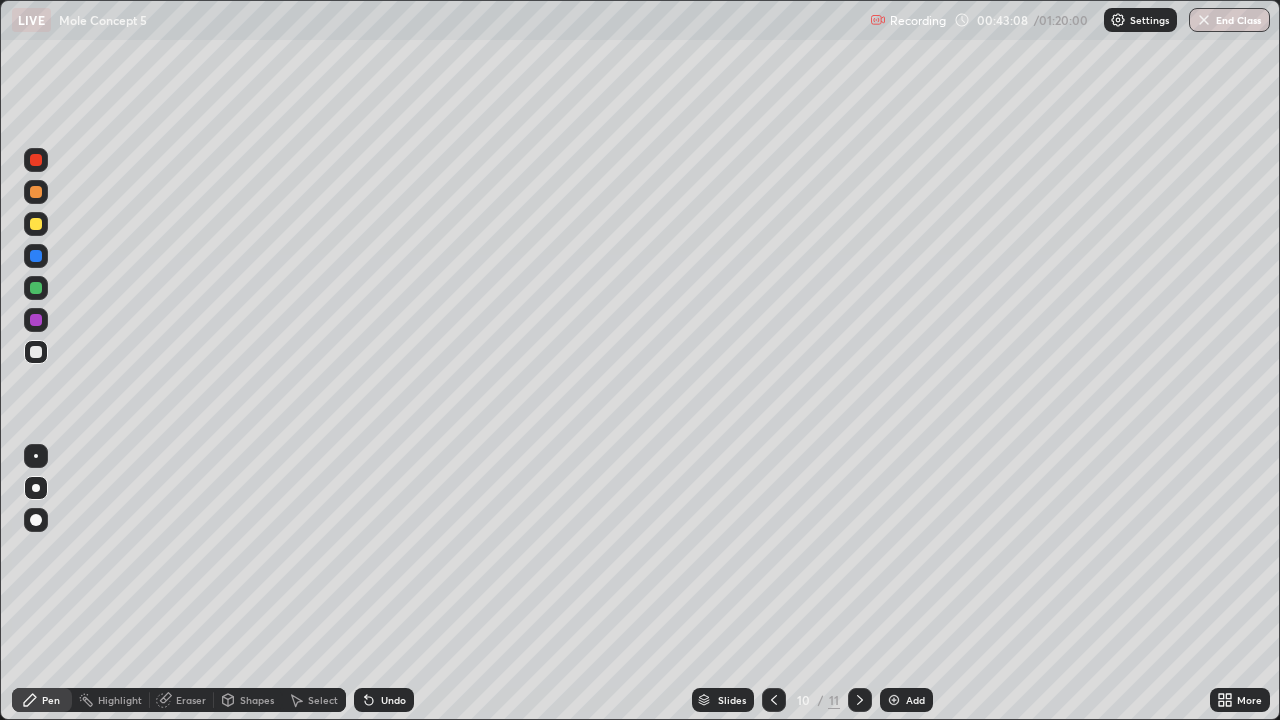 click 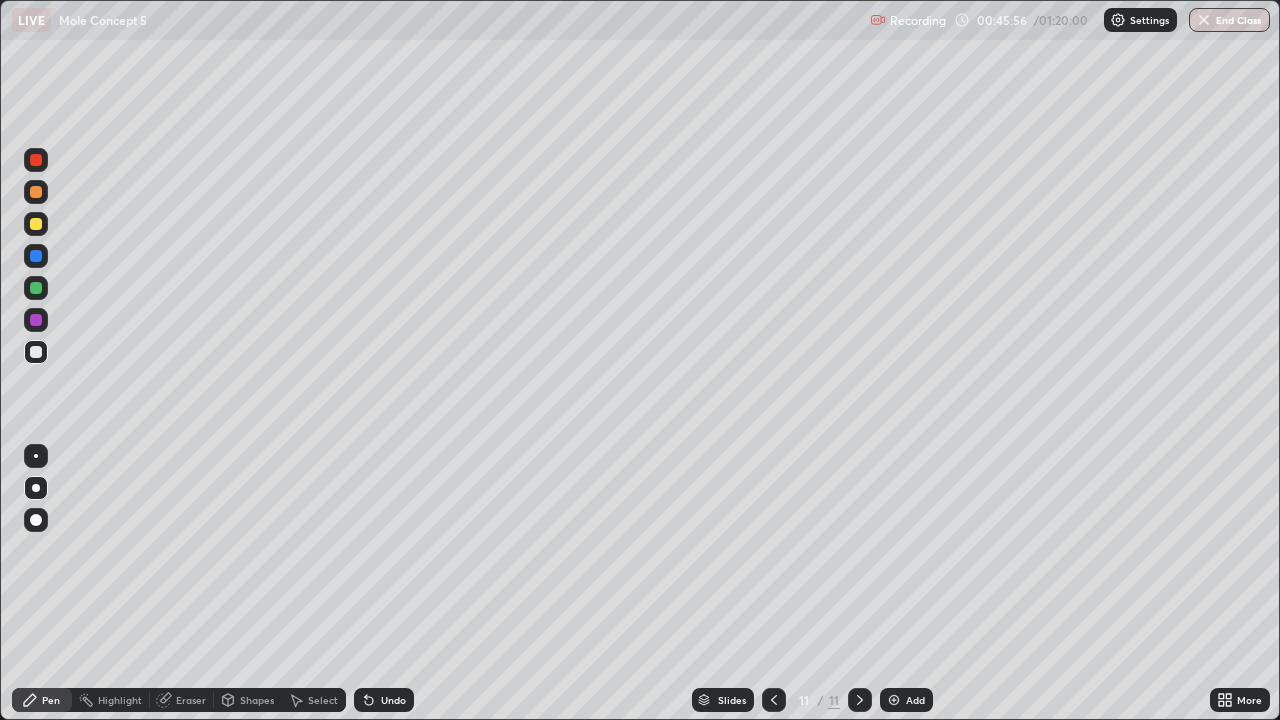 click 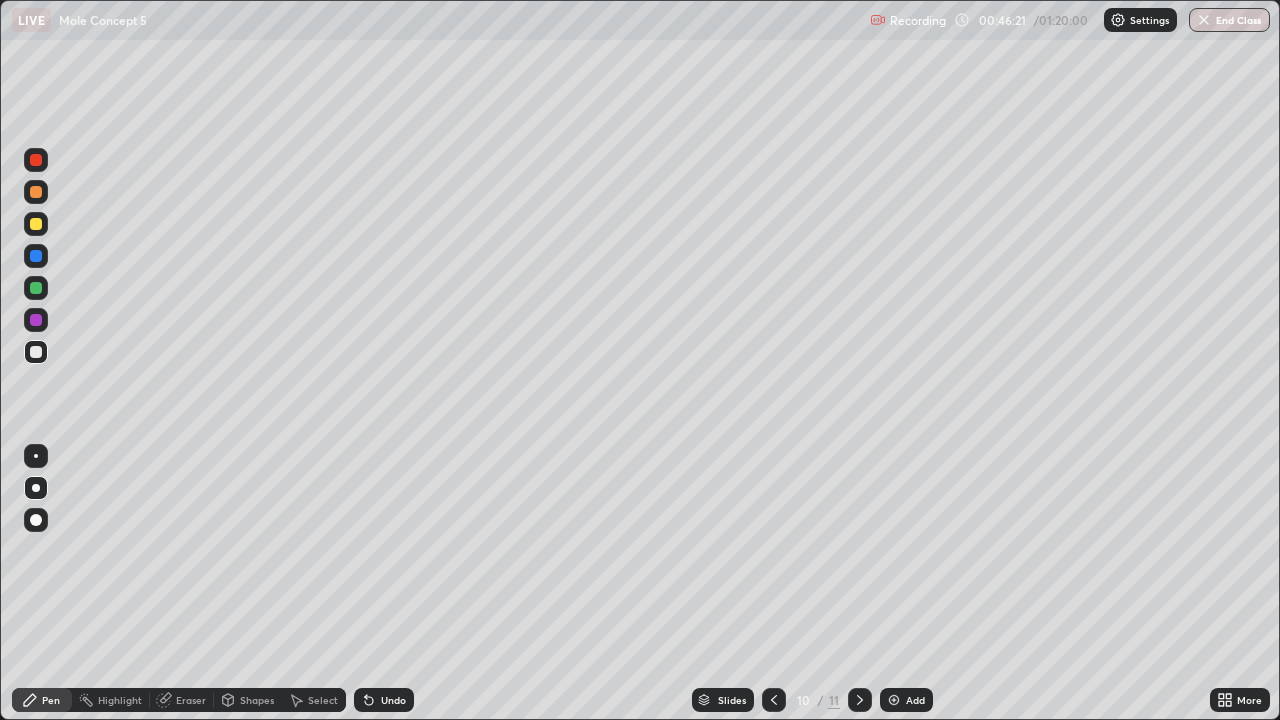 click 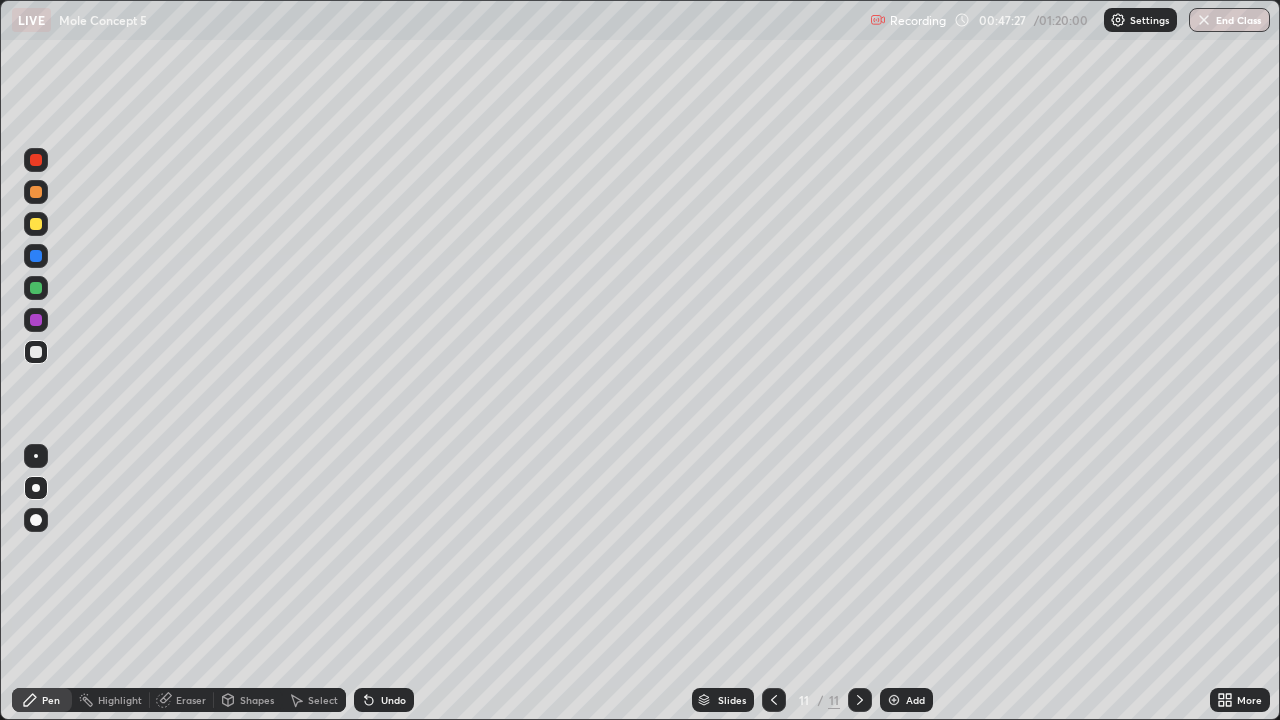 click at bounding box center [36, 224] 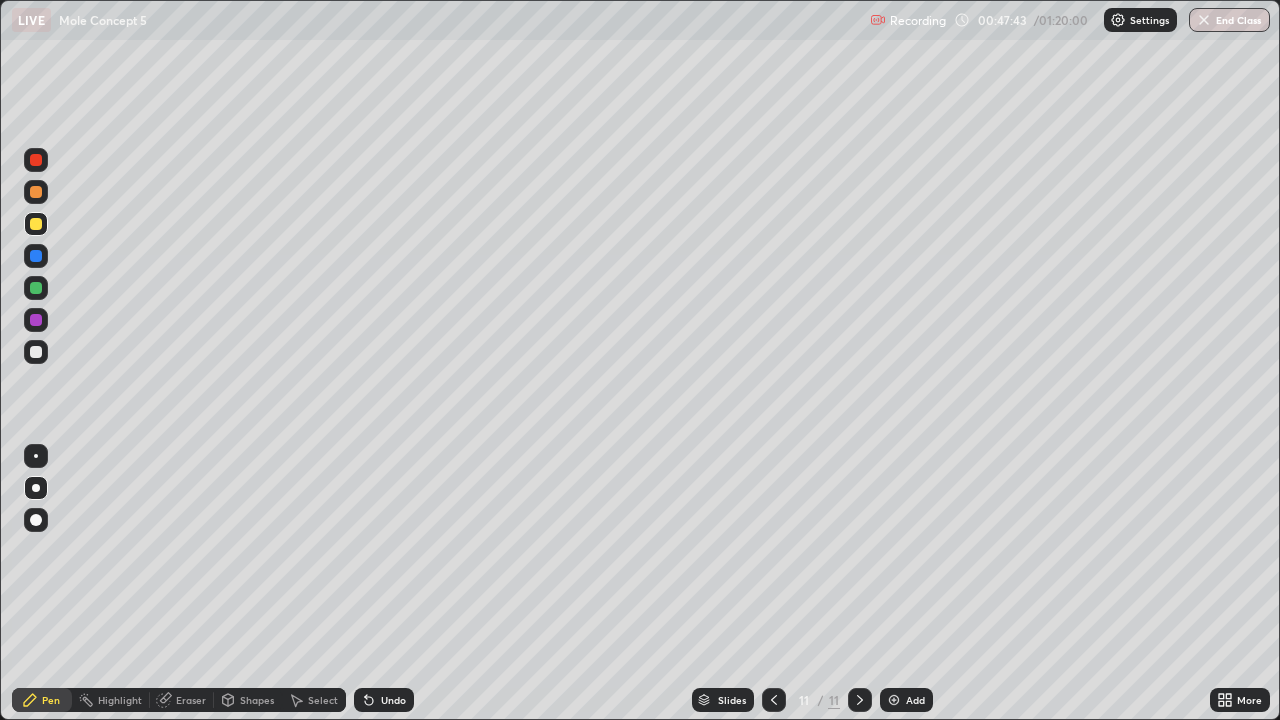 click on "Undo" at bounding box center [384, 700] 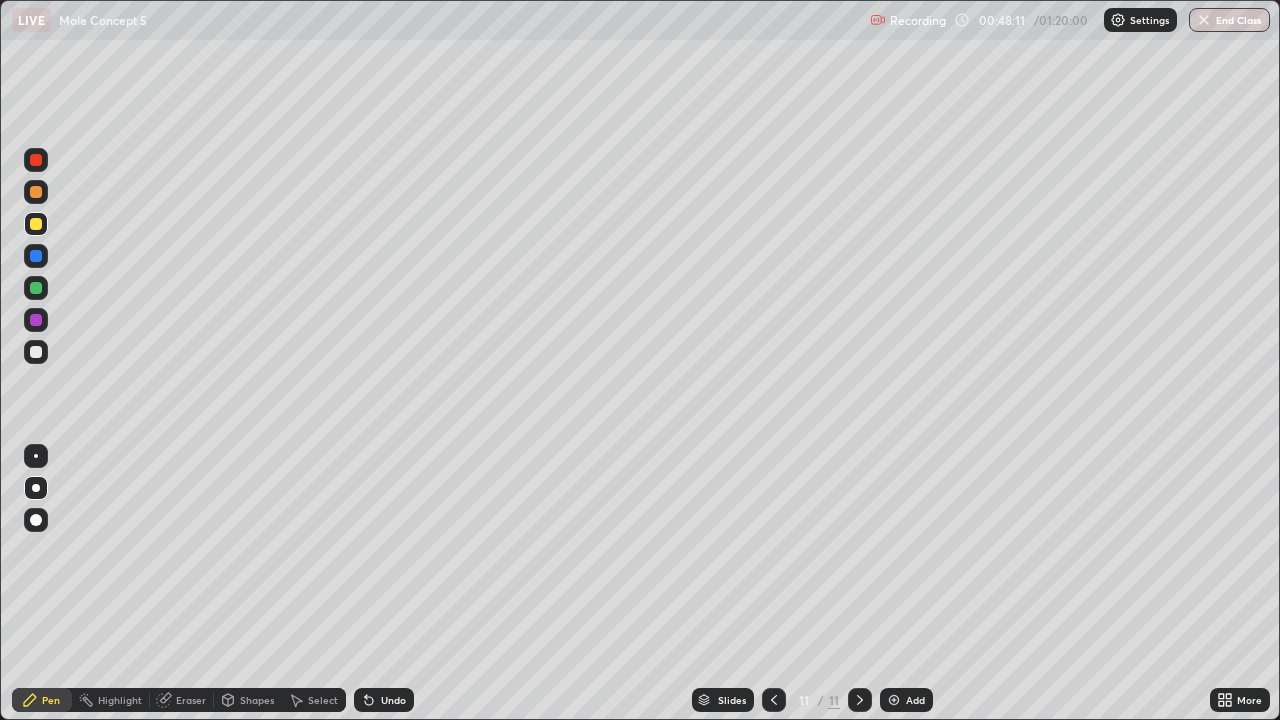 click at bounding box center [36, 352] 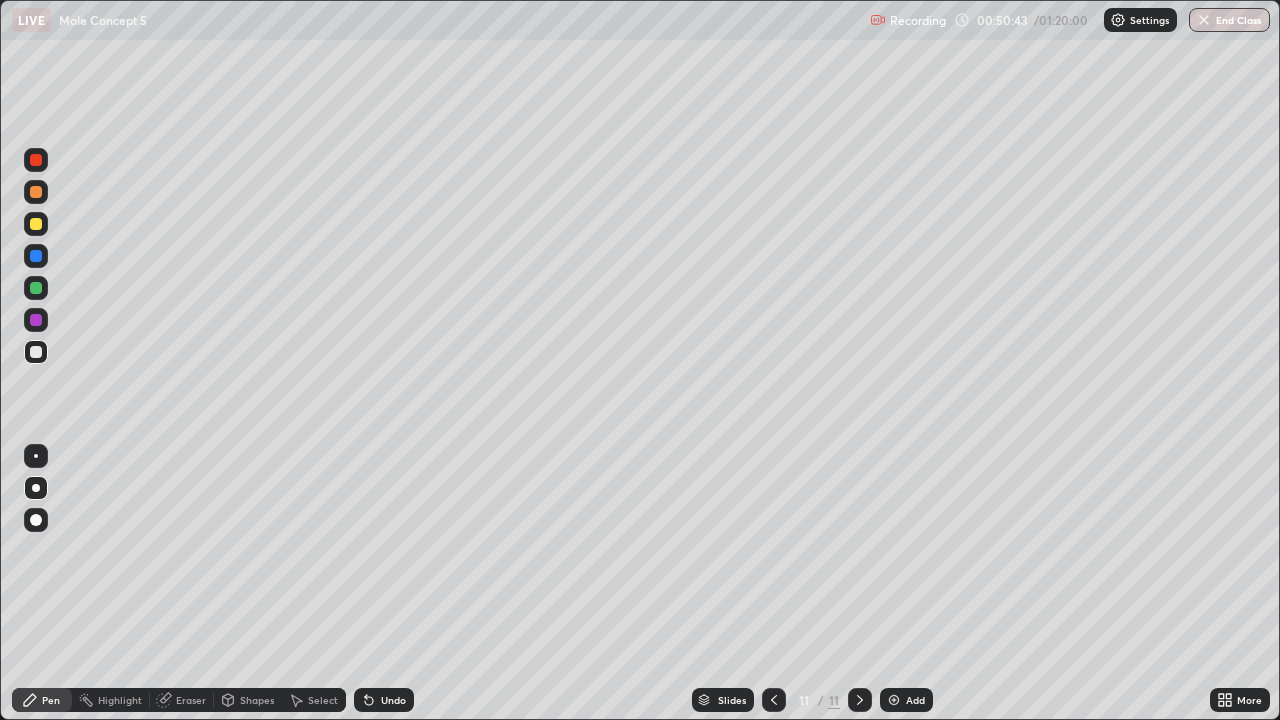 click at bounding box center (36, 224) 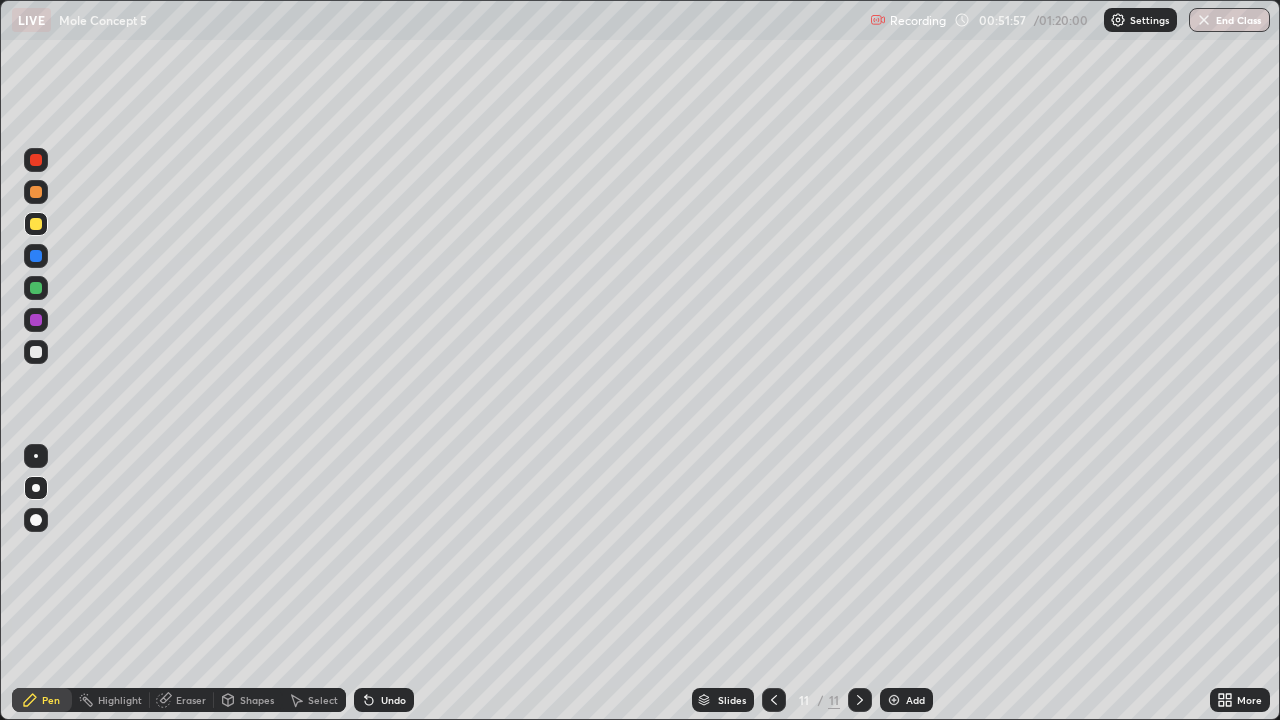click on "Undo" at bounding box center (384, 700) 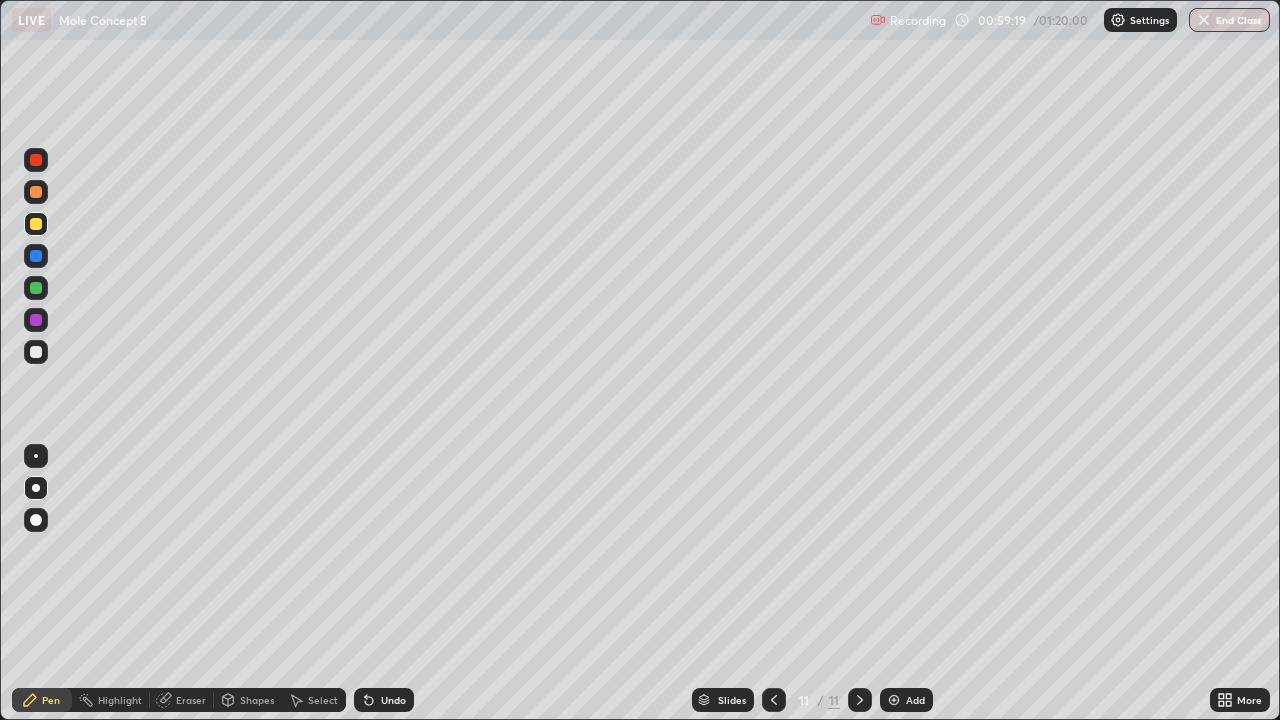 click on "Add" at bounding box center [915, 700] 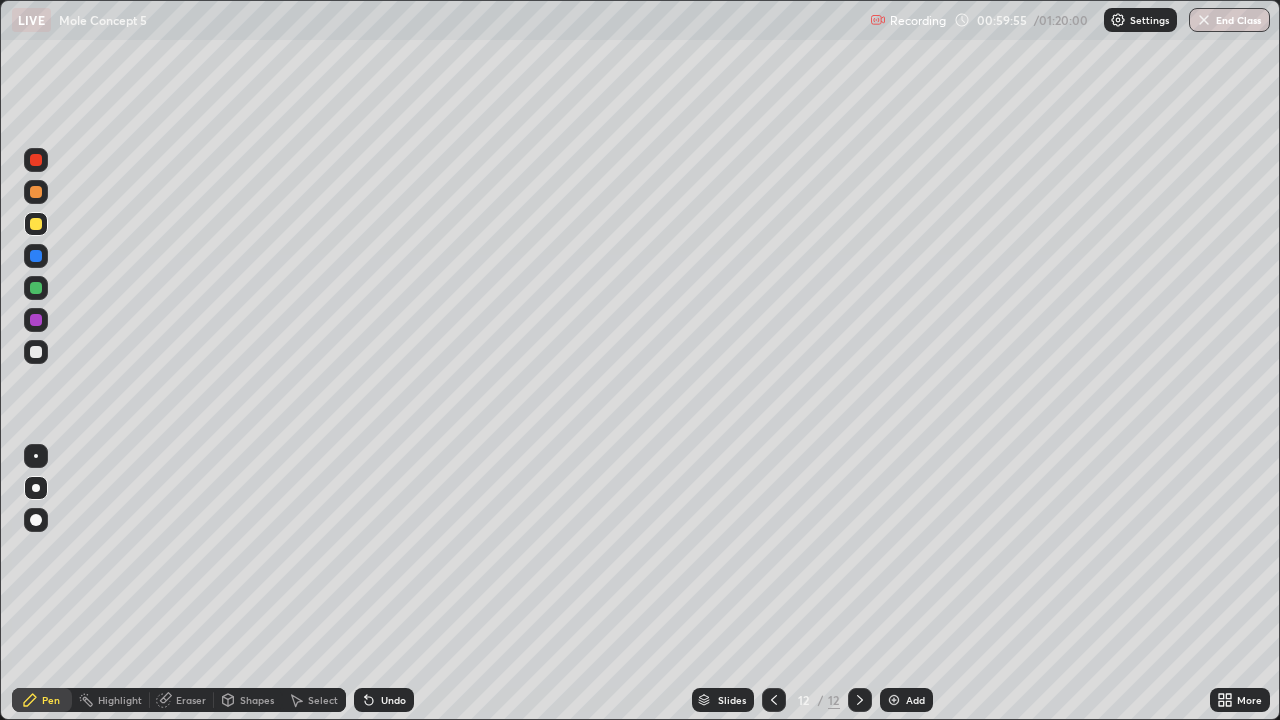 click at bounding box center (36, 352) 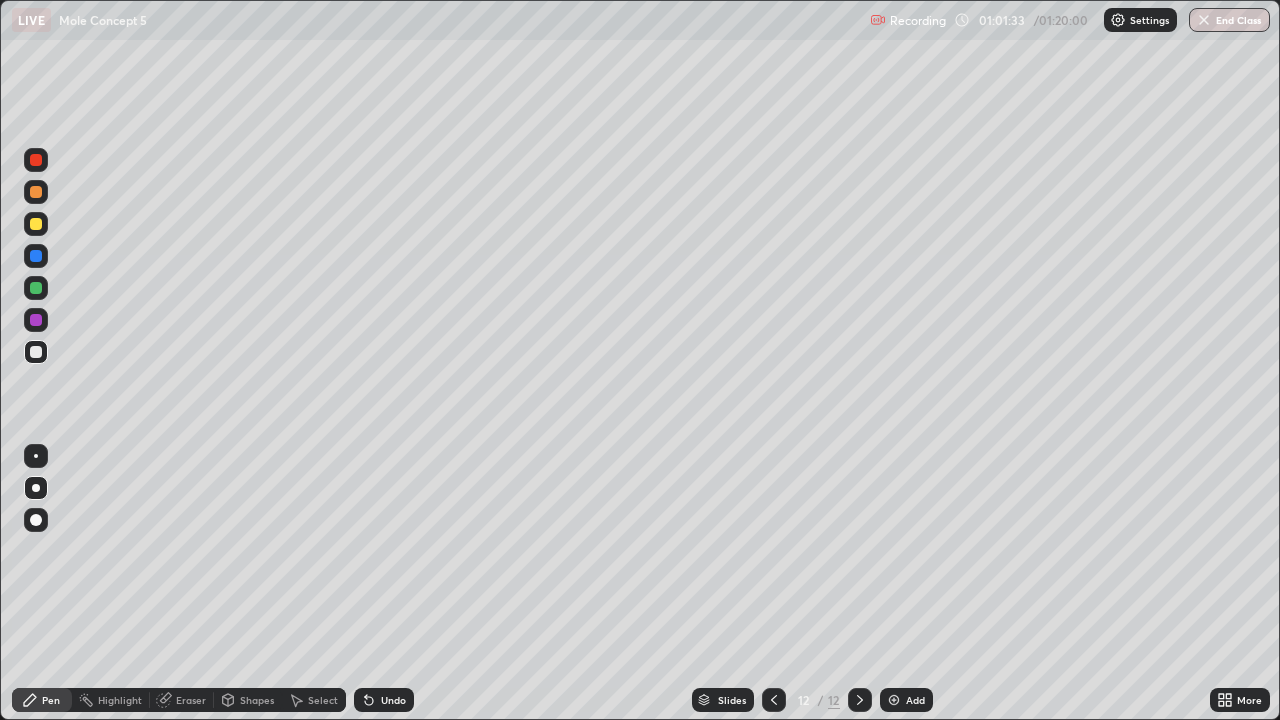 click at bounding box center [894, 700] 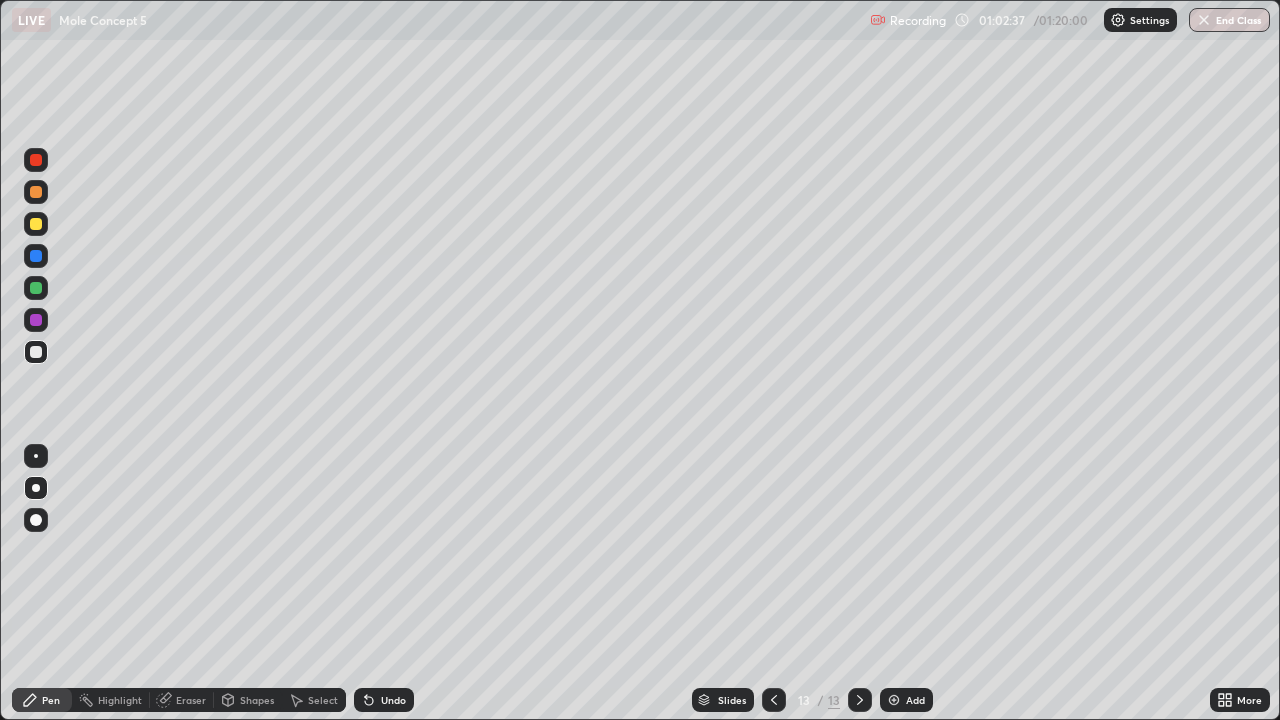 click at bounding box center [36, 224] 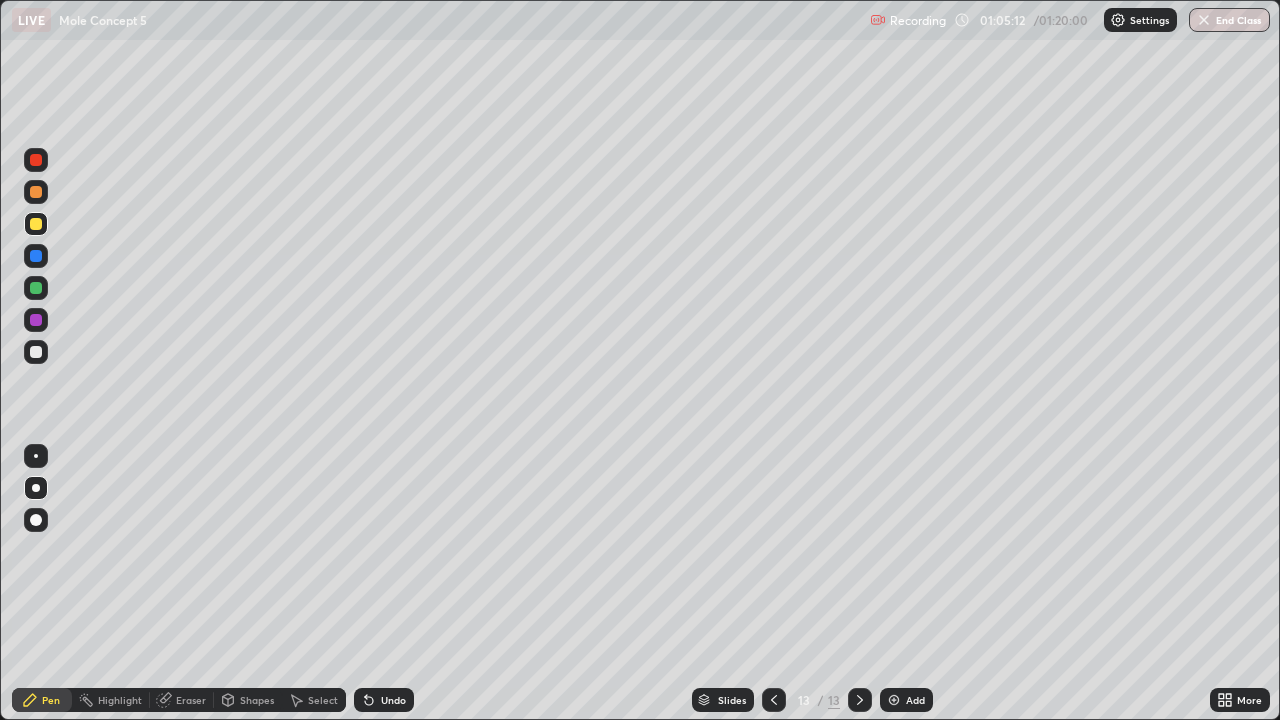 click at bounding box center (894, 700) 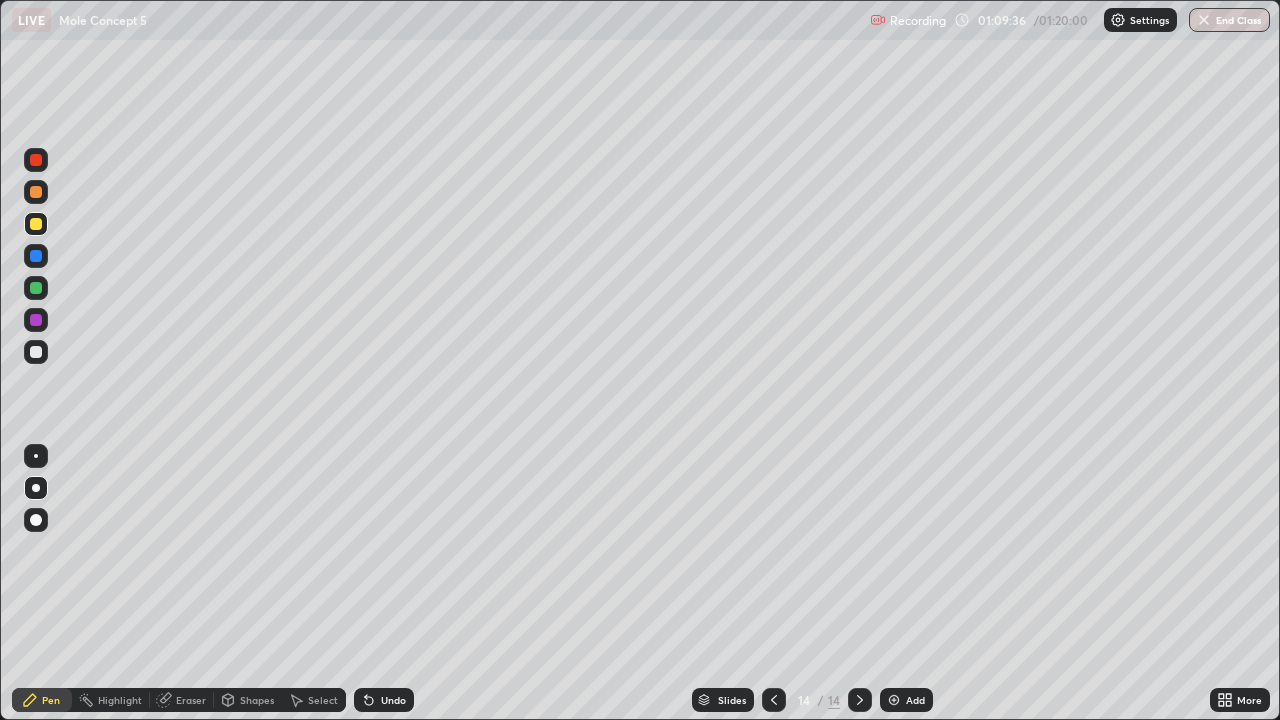click at bounding box center (894, 700) 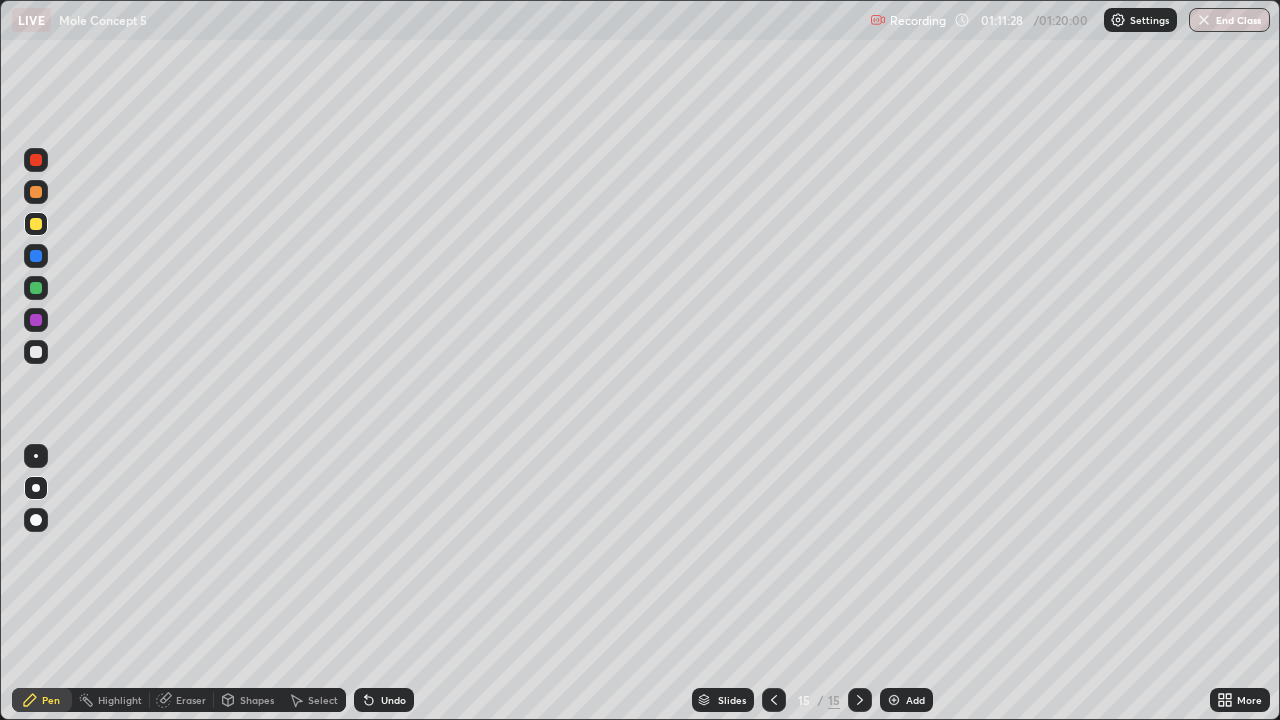 click on "End Class" at bounding box center [1229, 20] 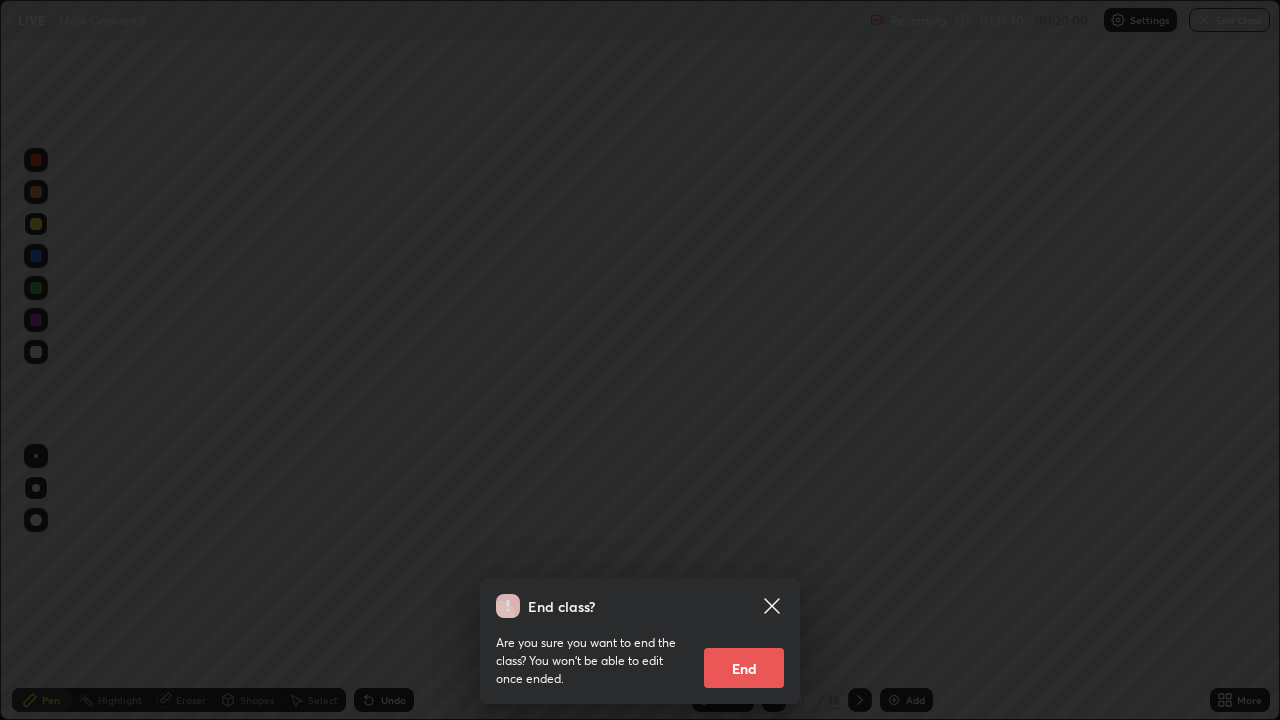 click on "End" at bounding box center [744, 668] 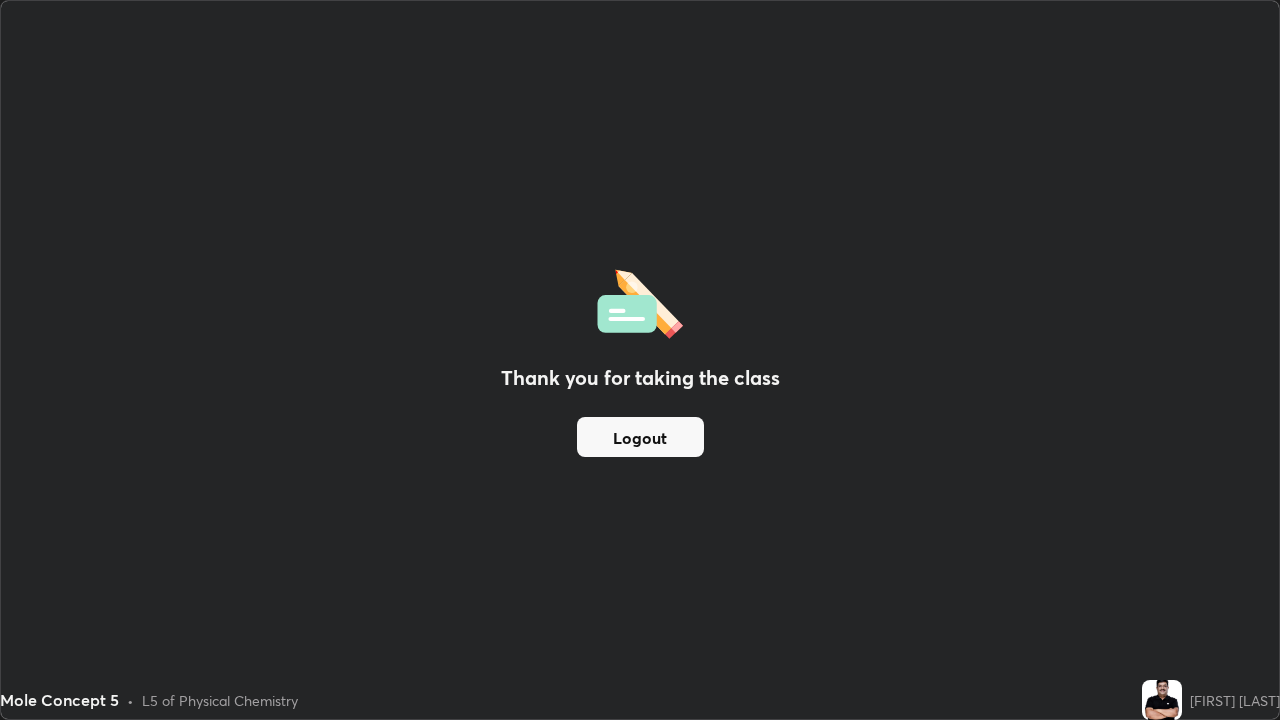 click on "Logout" at bounding box center [640, 437] 